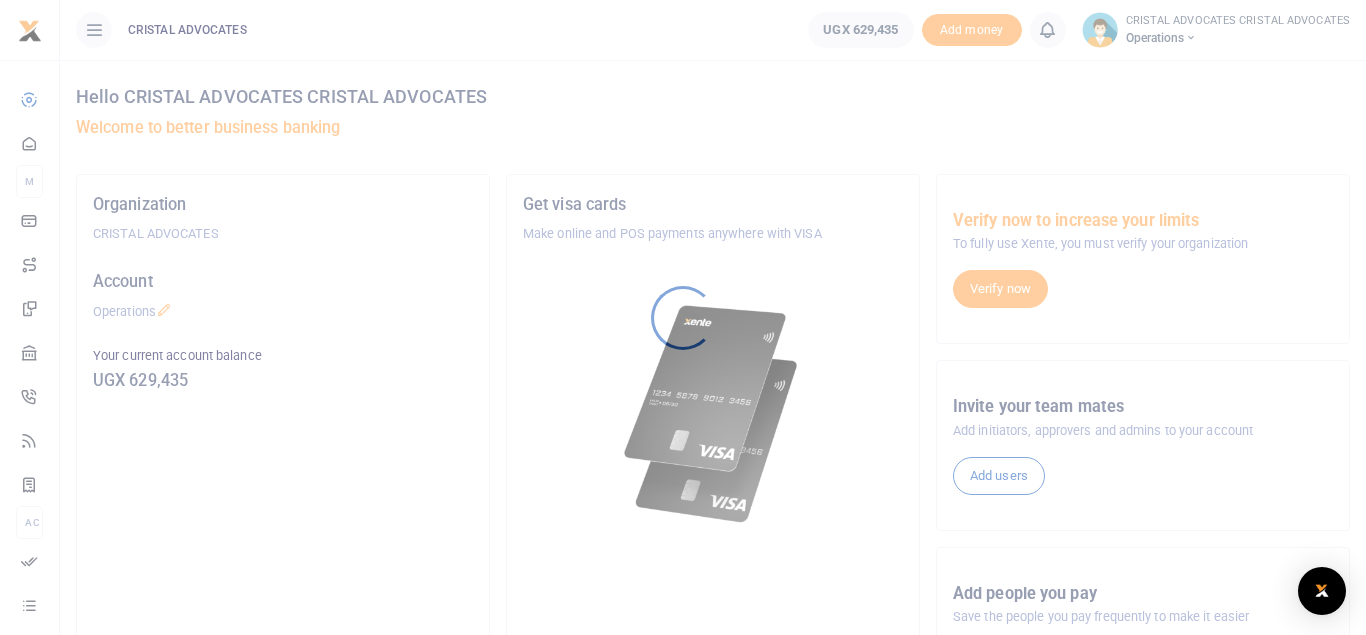 scroll, scrollTop: 0, scrollLeft: 0, axis: both 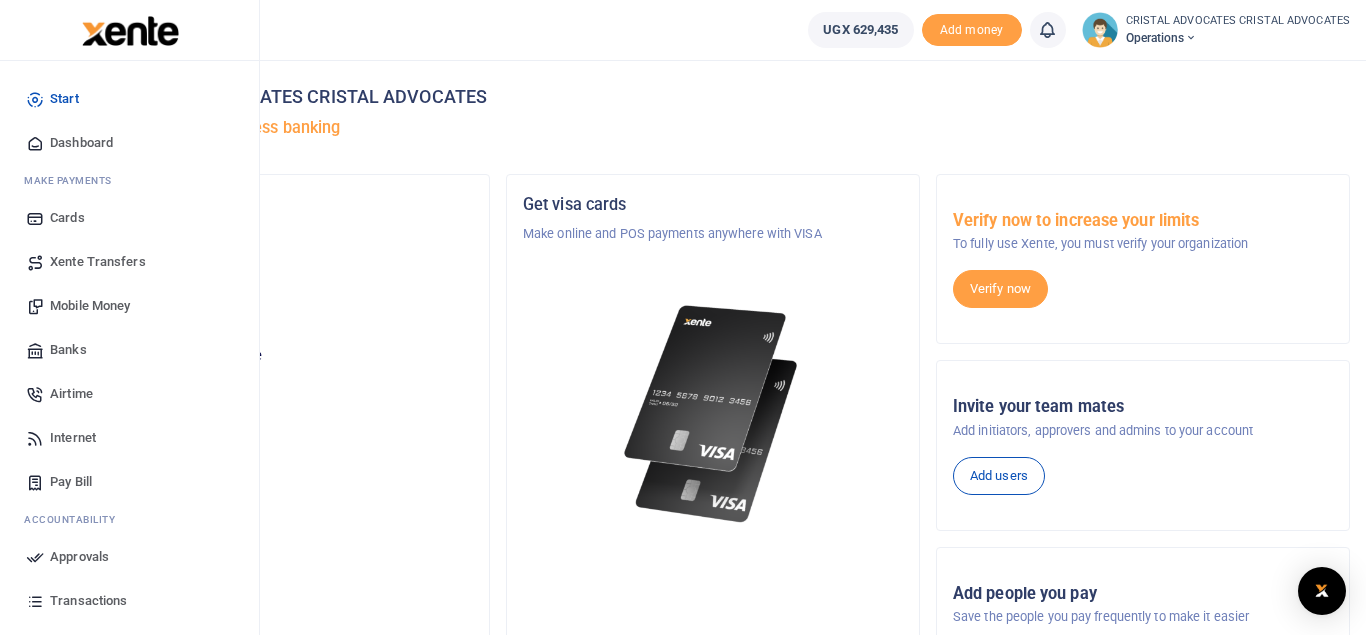 click on "Transactions" at bounding box center [88, 601] 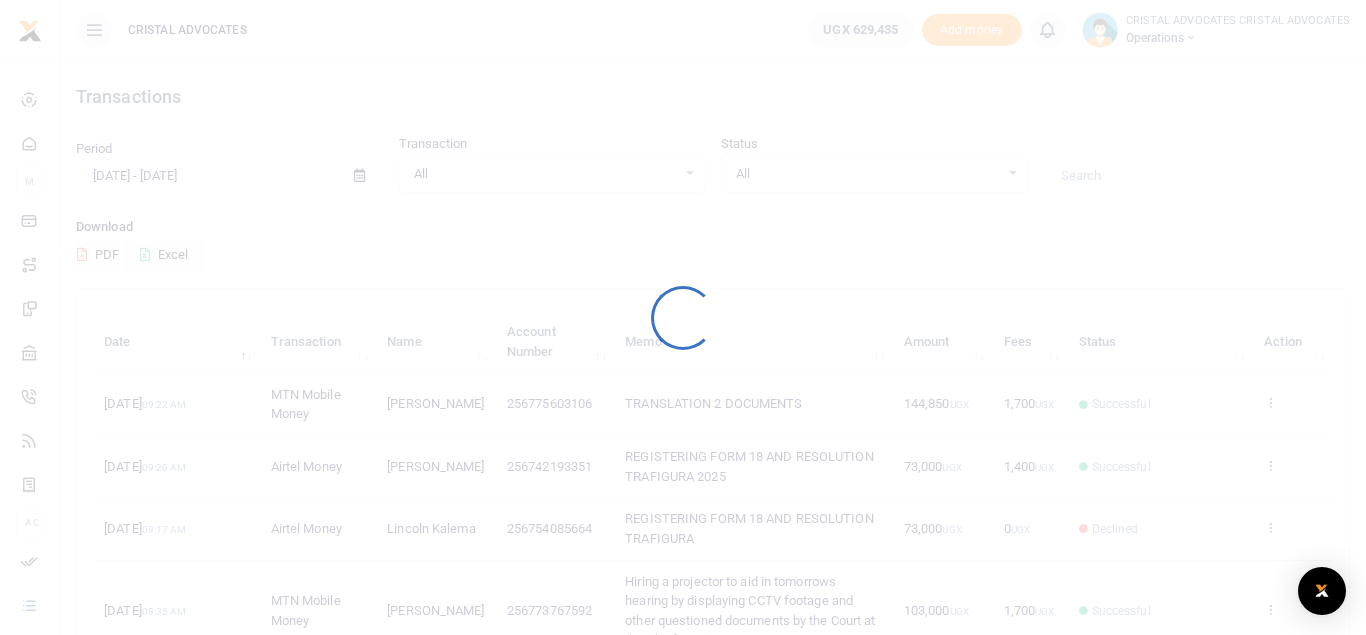 scroll, scrollTop: 0, scrollLeft: 0, axis: both 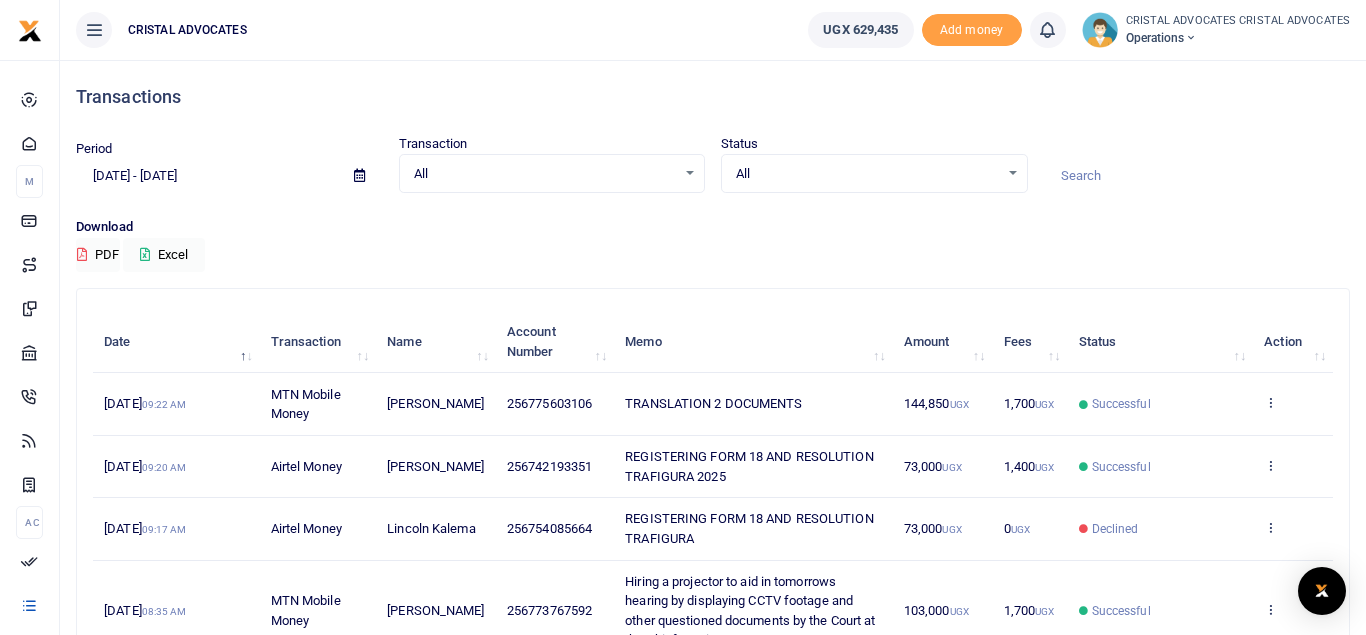 click on "TRANSLATION 2 DOCUMENTS" at bounding box center (753, 404) 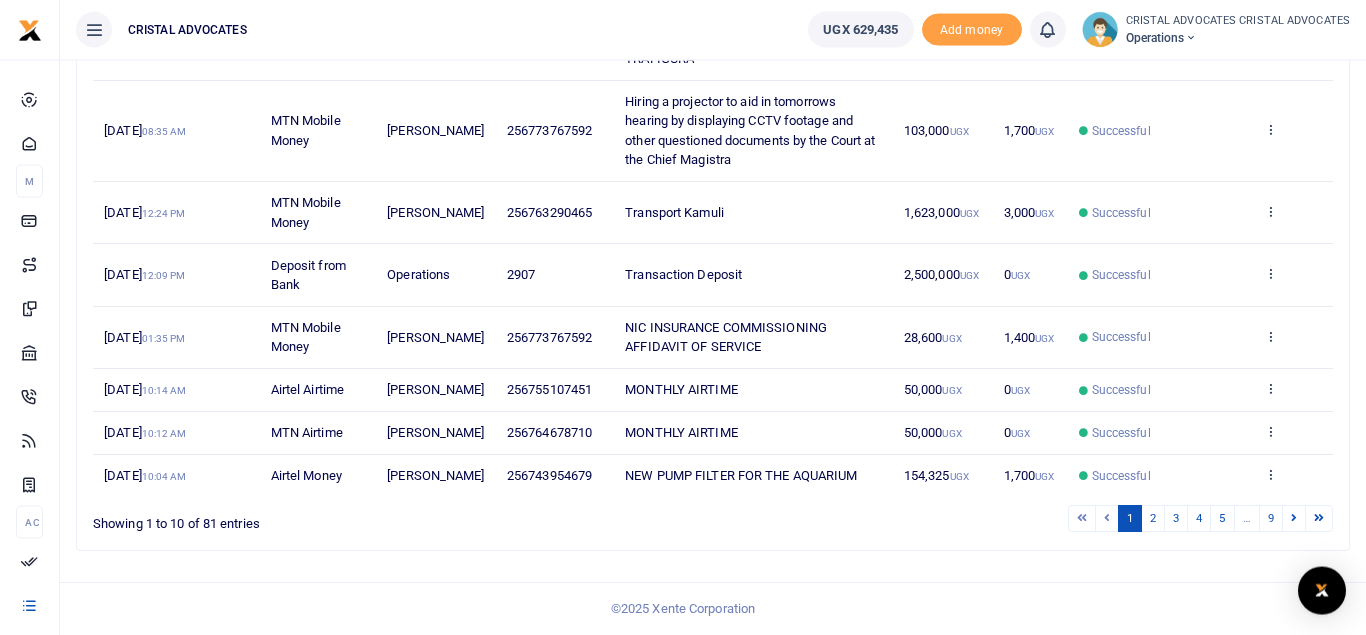 scroll, scrollTop: 539, scrollLeft: 0, axis: vertical 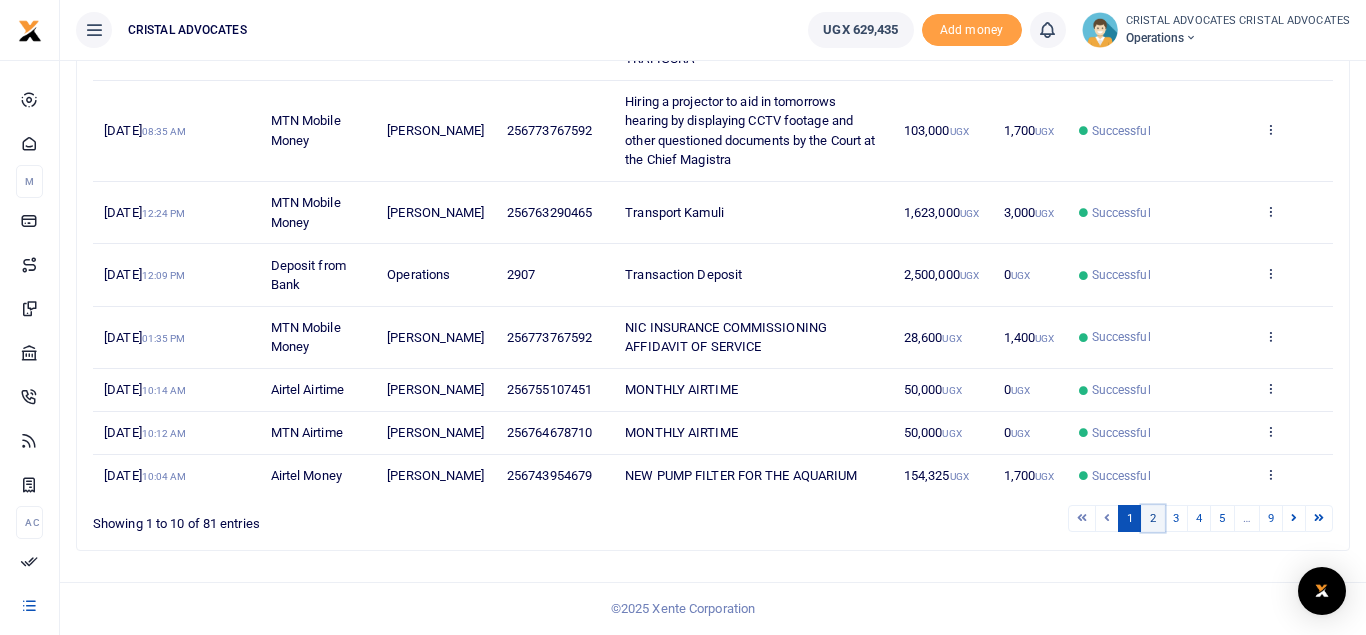 click on "2" at bounding box center [1153, 518] 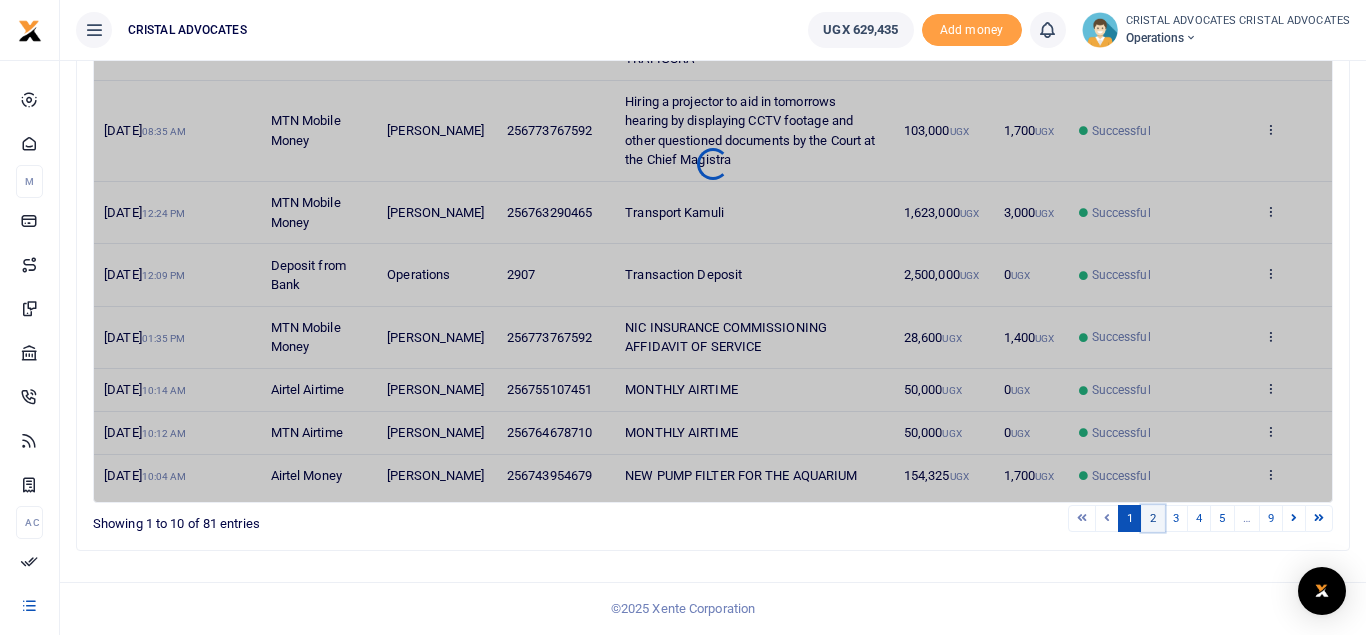 scroll, scrollTop: 469, scrollLeft: 0, axis: vertical 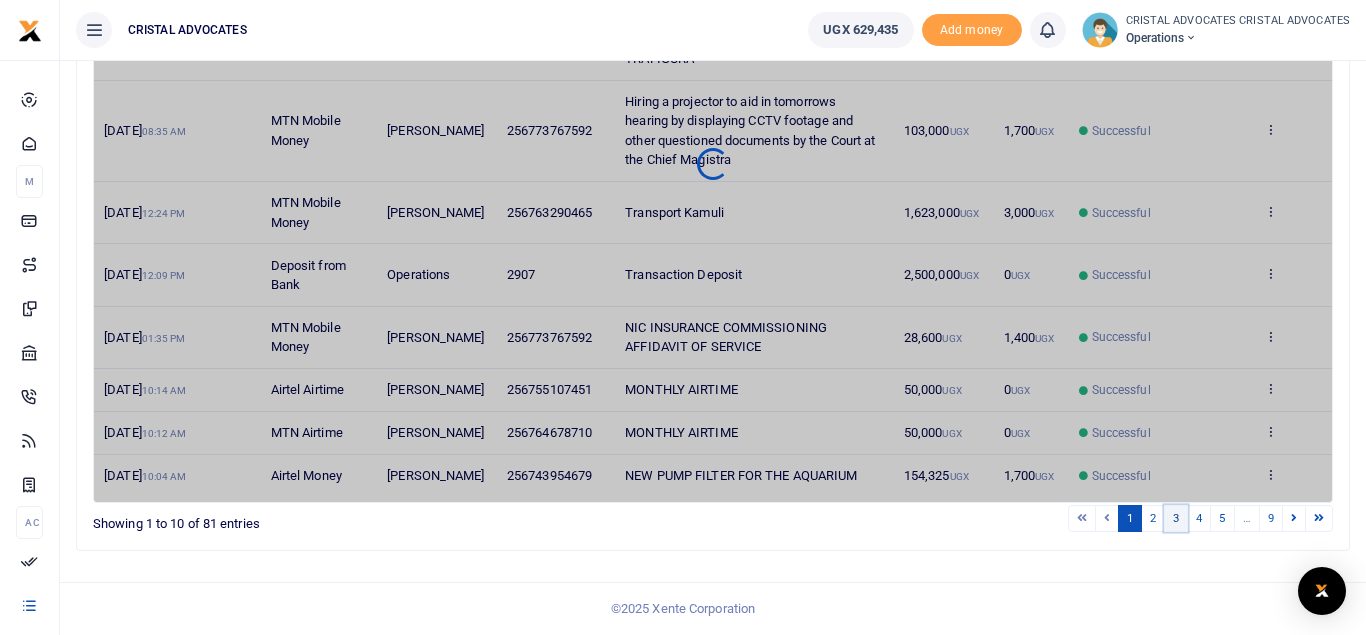 click on "3" at bounding box center (1176, 518) 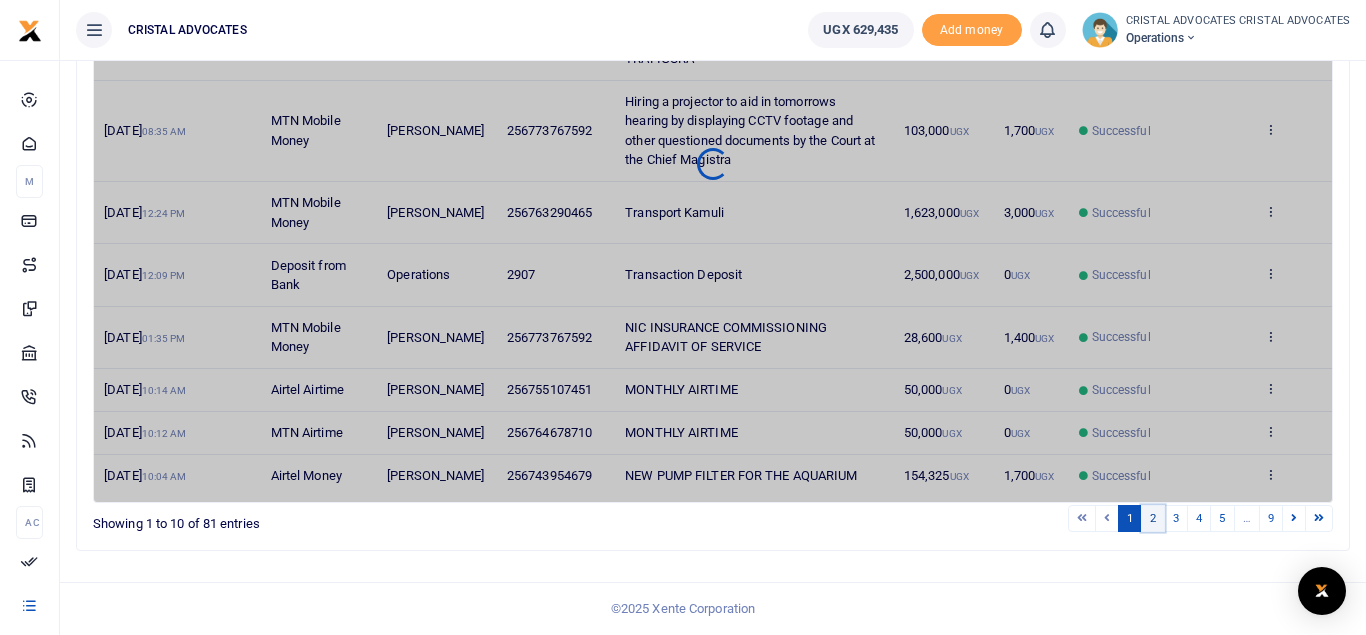 click on "2" at bounding box center (1153, 518) 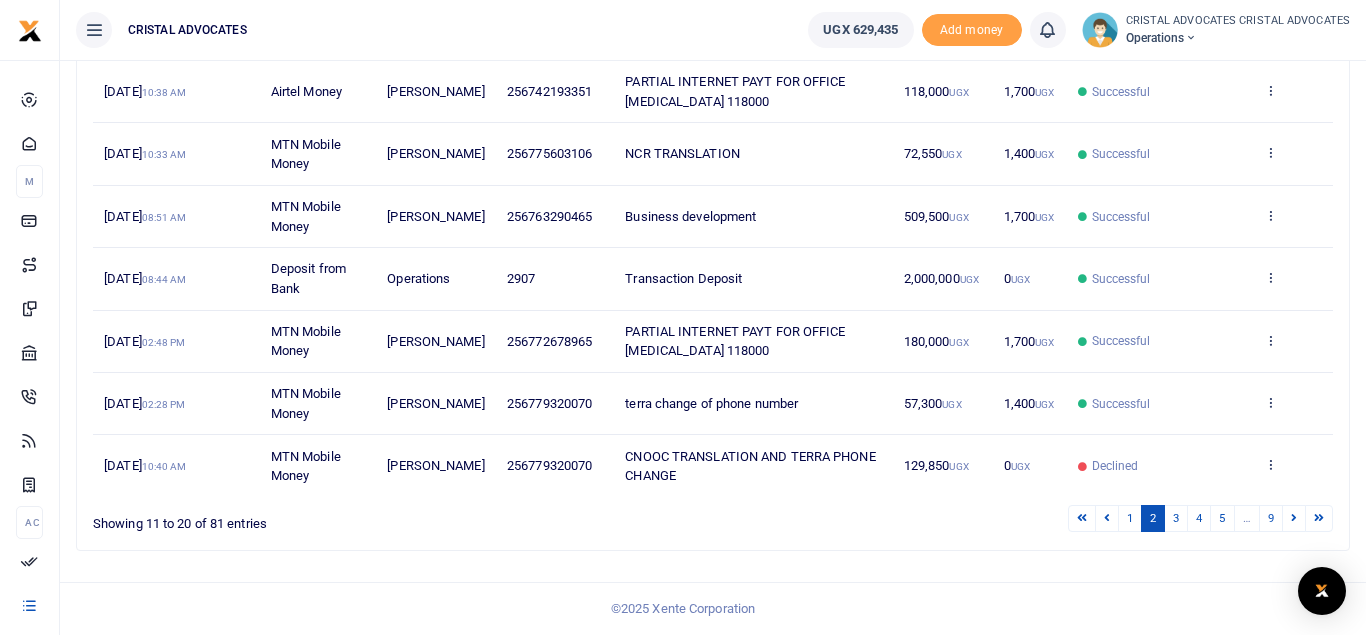 scroll, scrollTop: 500, scrollLeft: 0, axis: vertical 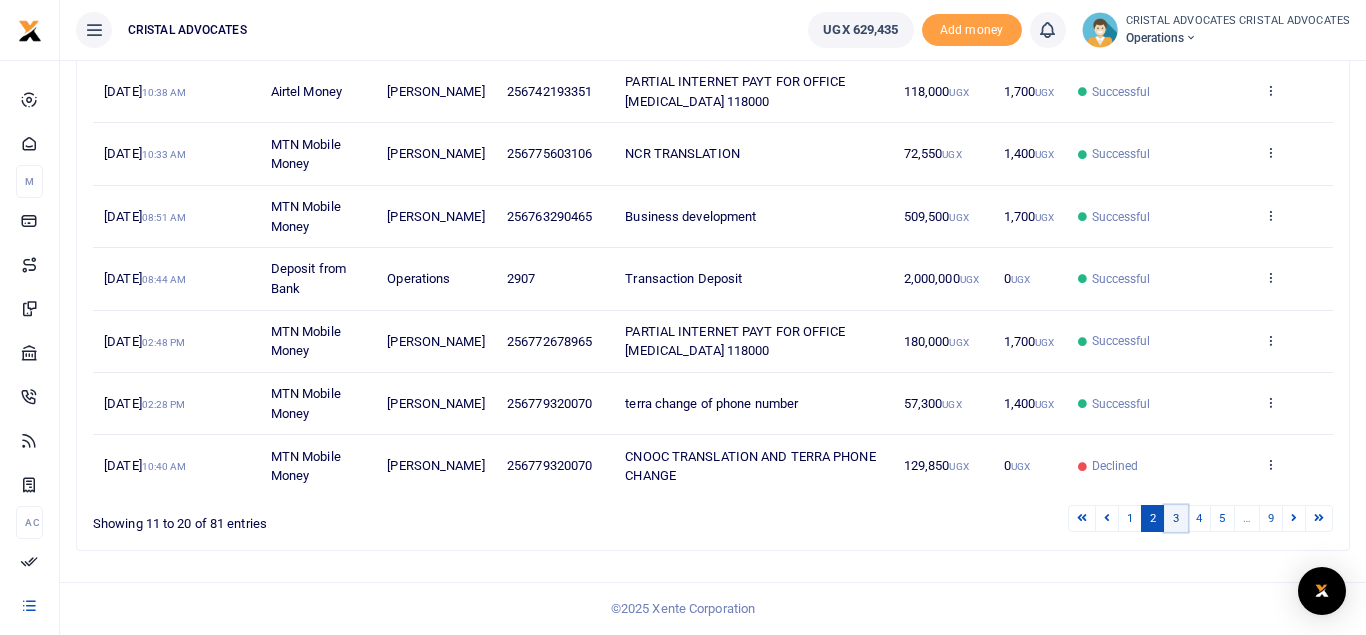 click on "3" at bounding box center [1176, 518] 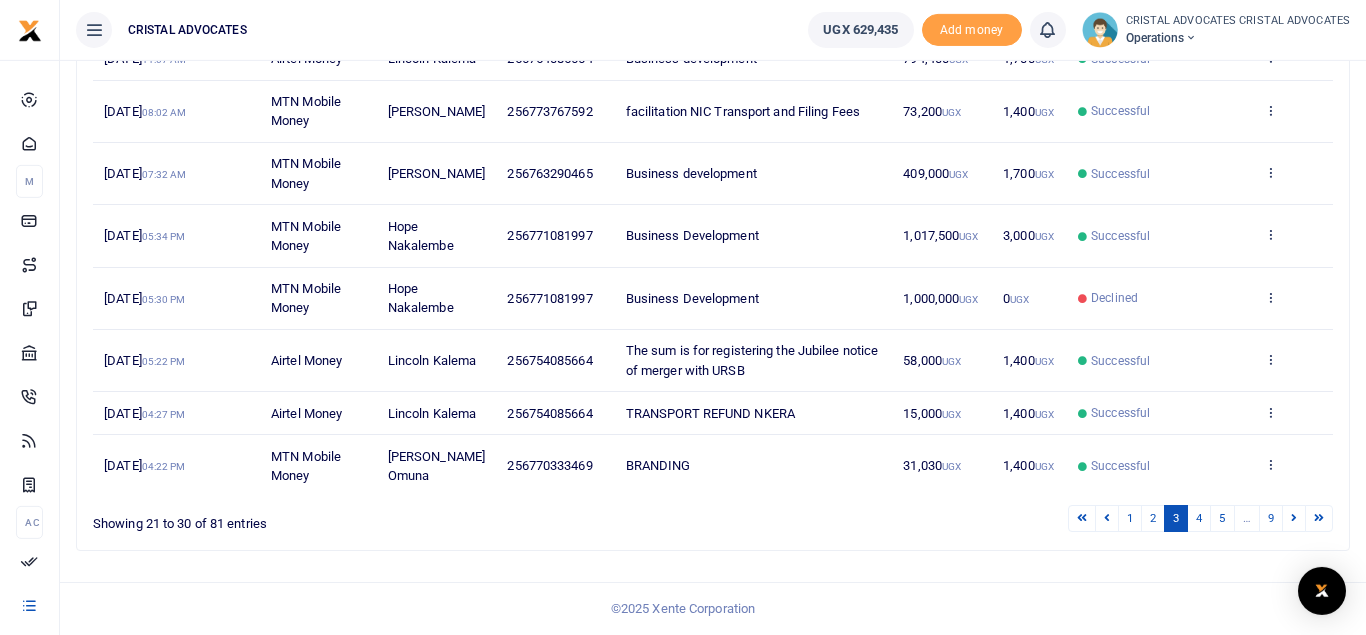 scroll, scrollTop: 539, scrollLeft: 0, axis: vertical 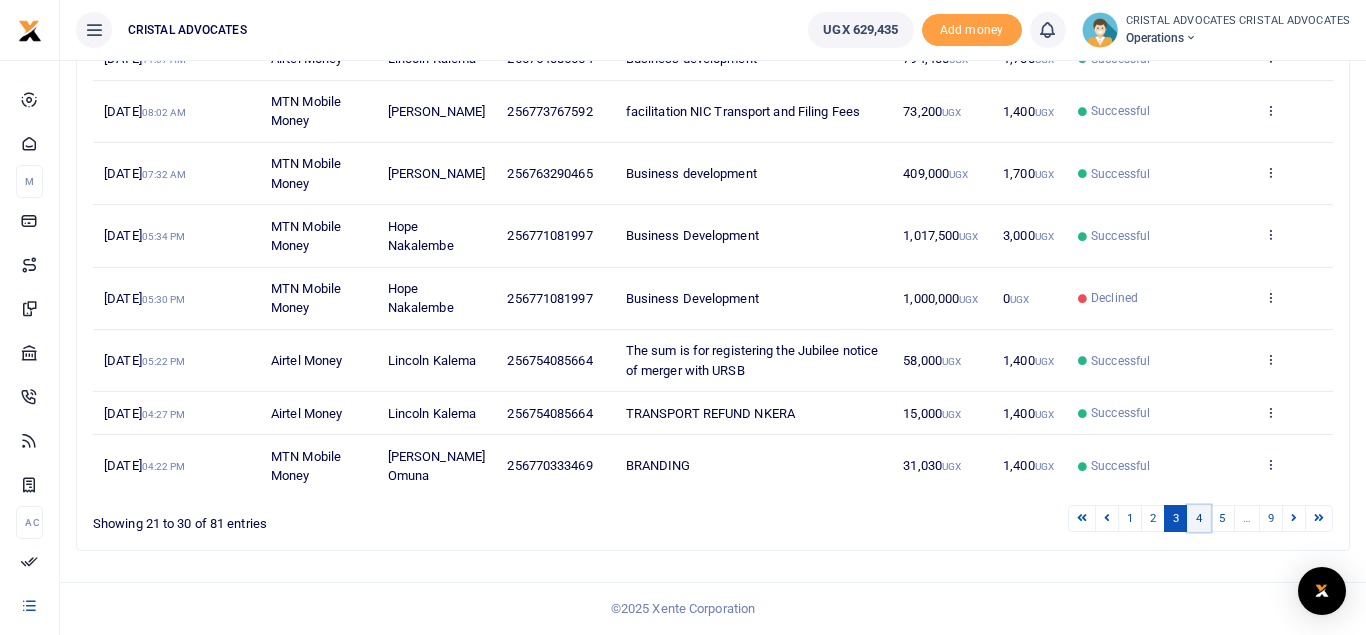 click on "4" at bounding box center (1199, 518) 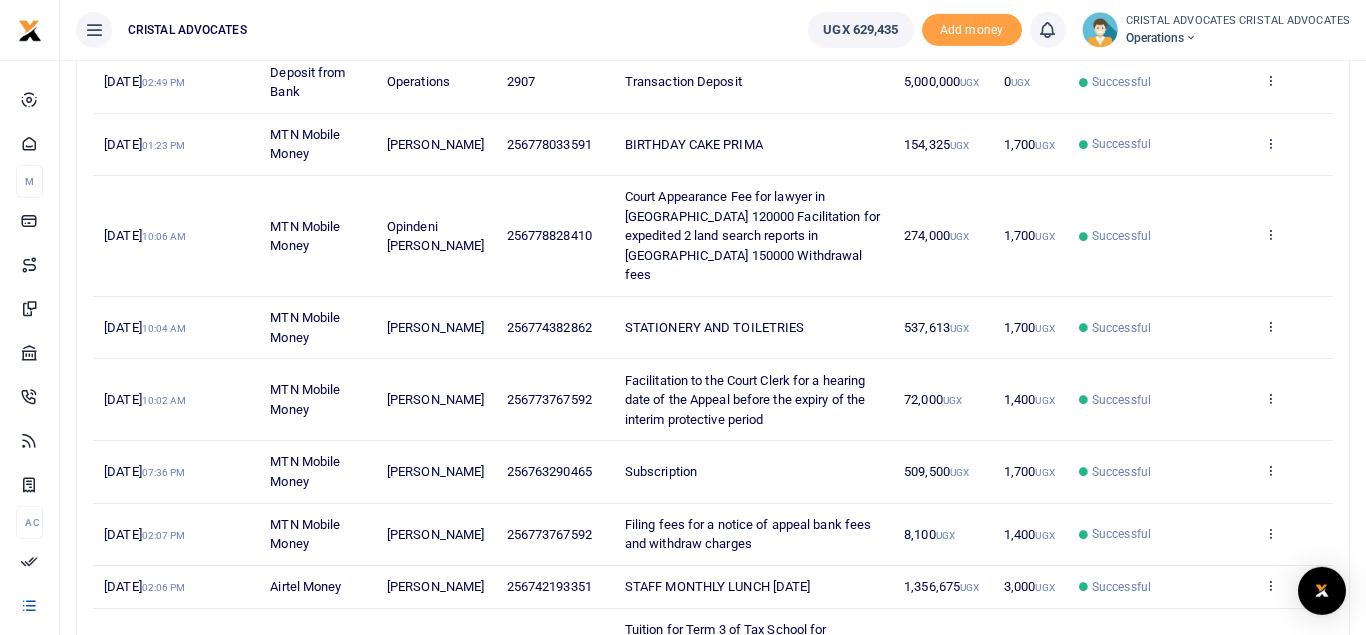 scroll, scrollTop: 313, scrollLeft: 0, axis: vertical 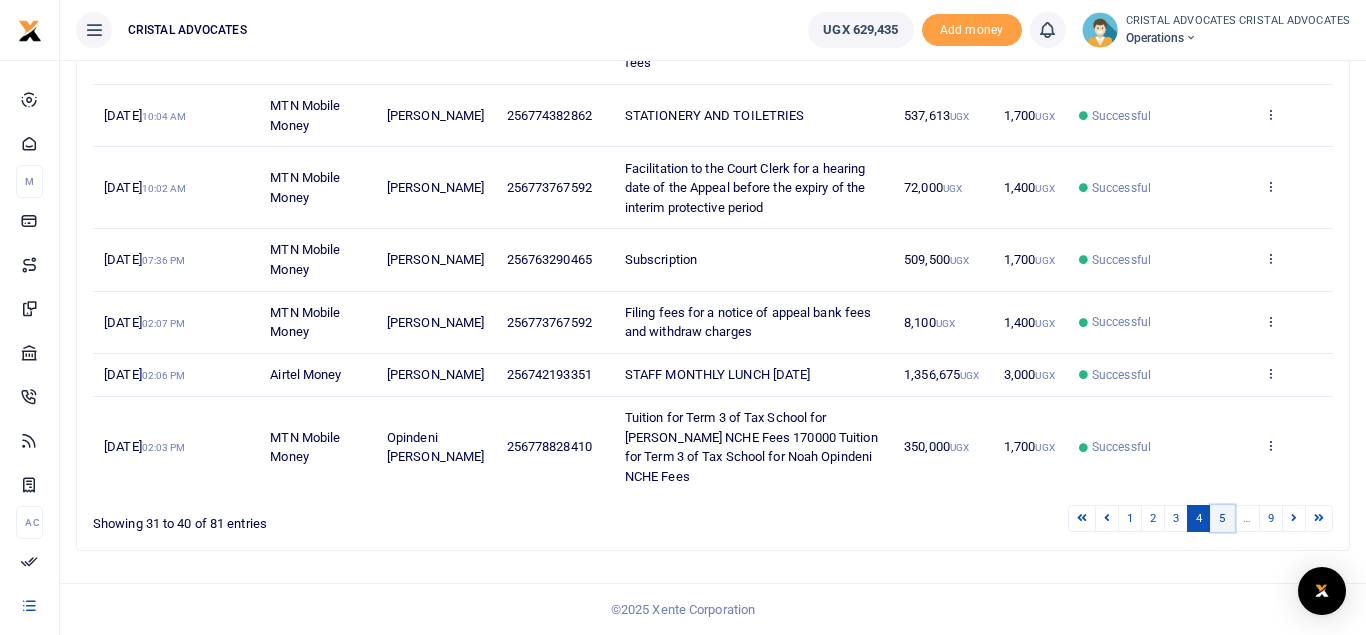 click on "5" at bounding box center (1222, 518) 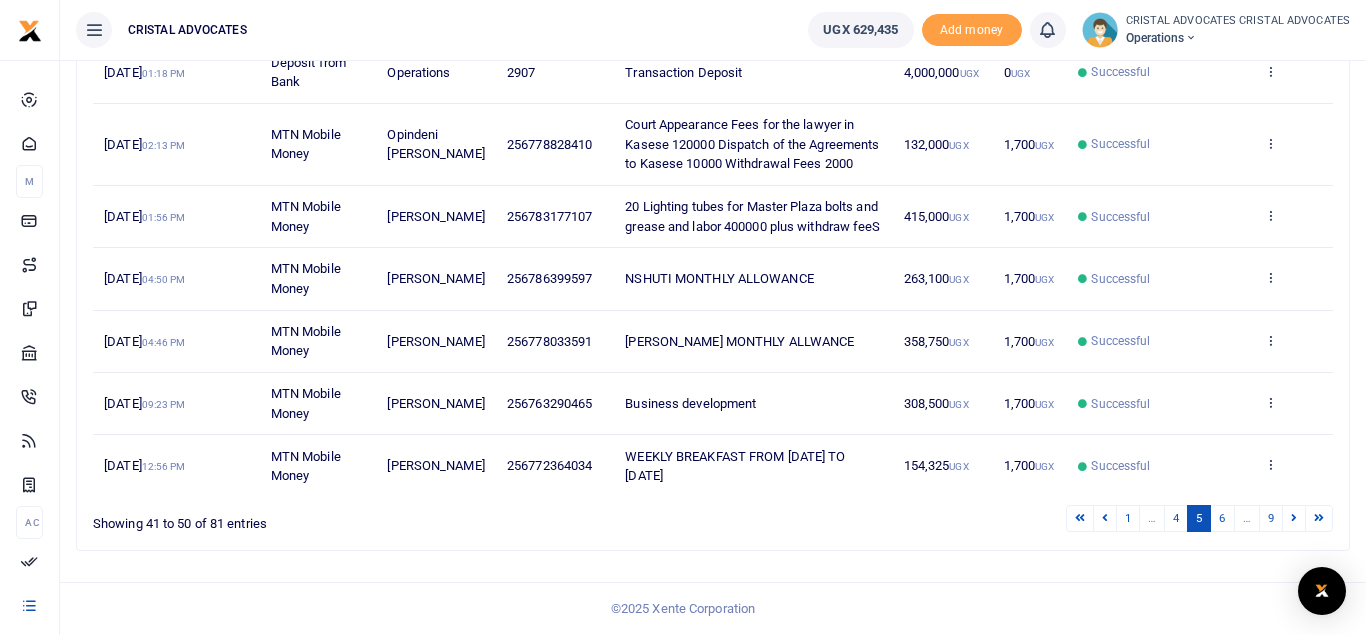scroll, scrollTop: 539, scrollLeft: 0, axis: vertical 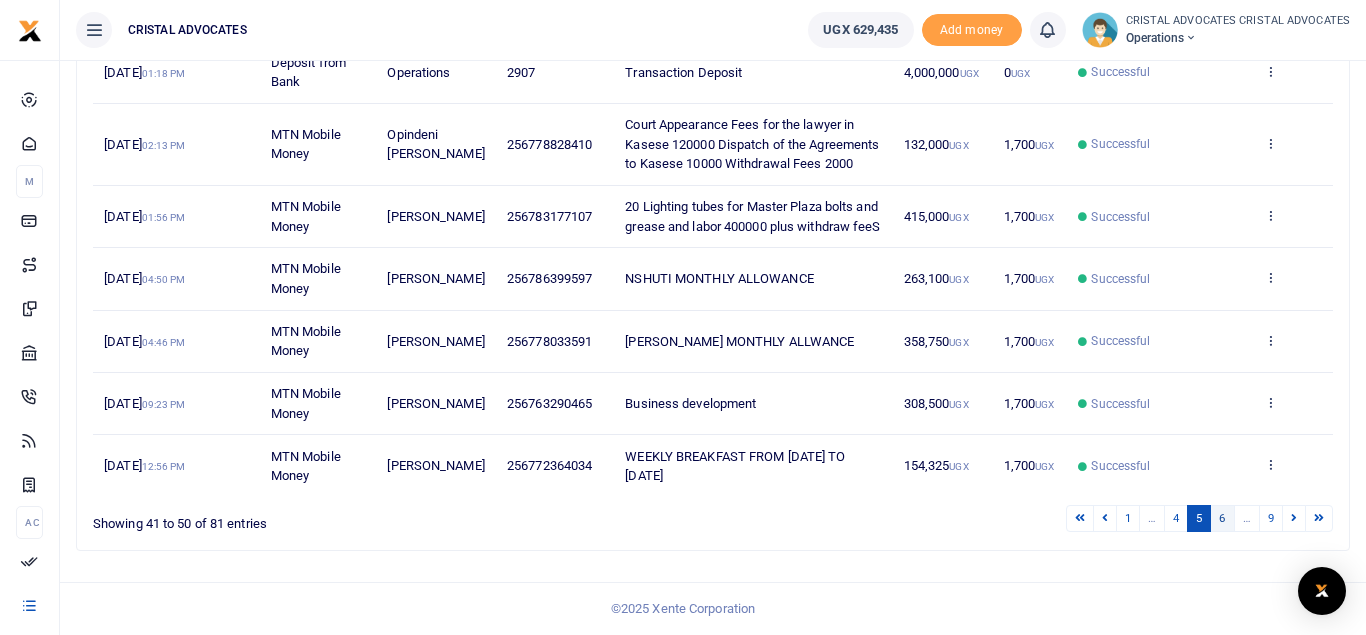 click on "6" at bounding box center (1222, 518) 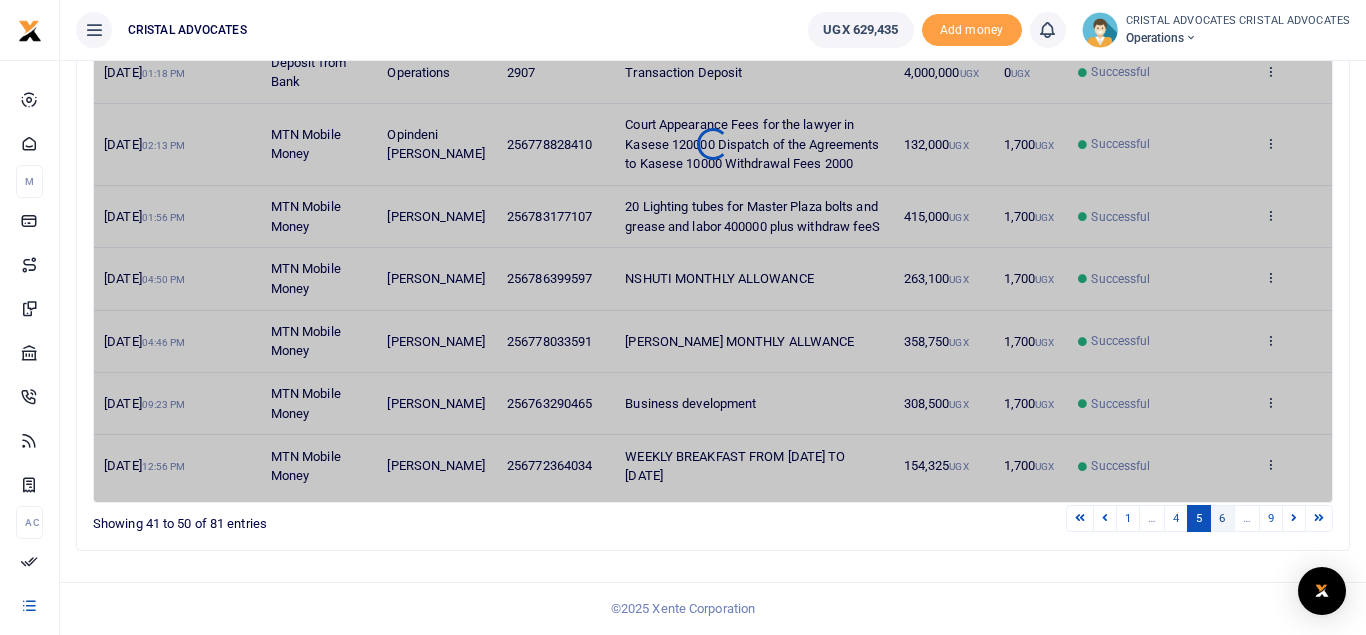 scroll, scrollTop: 519, scrollLeft: 0, axis: vertical 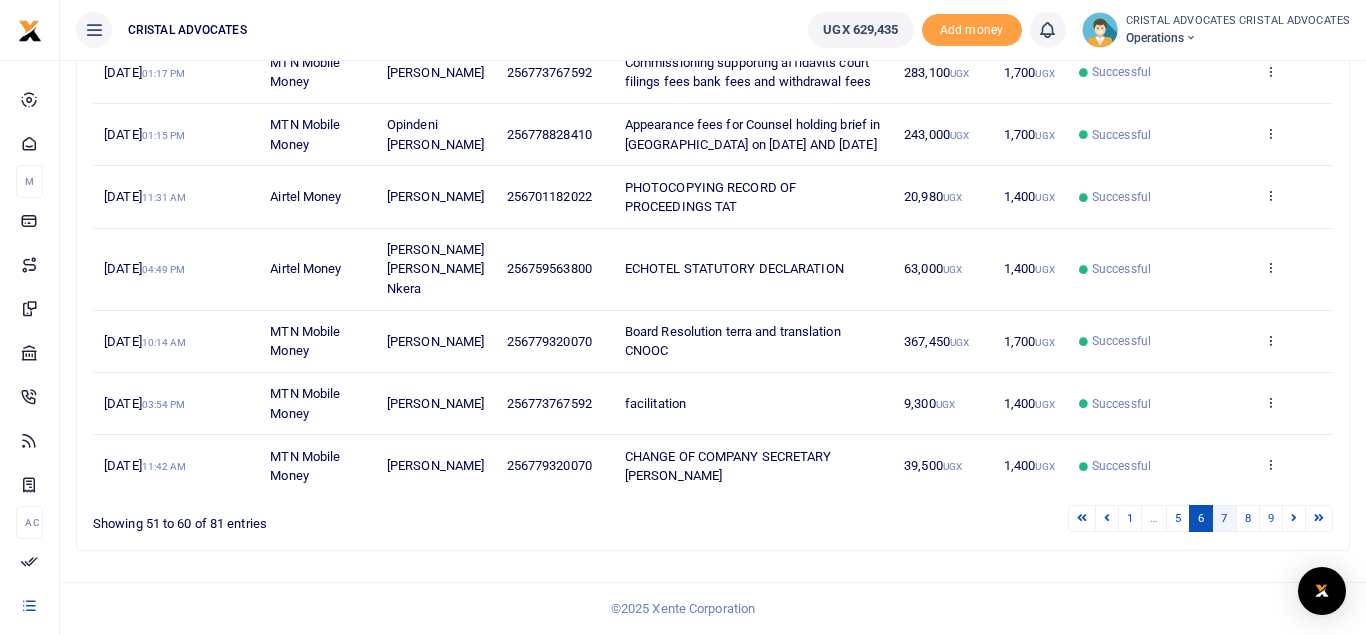 click on "7" at bounding box center [1224, 518] 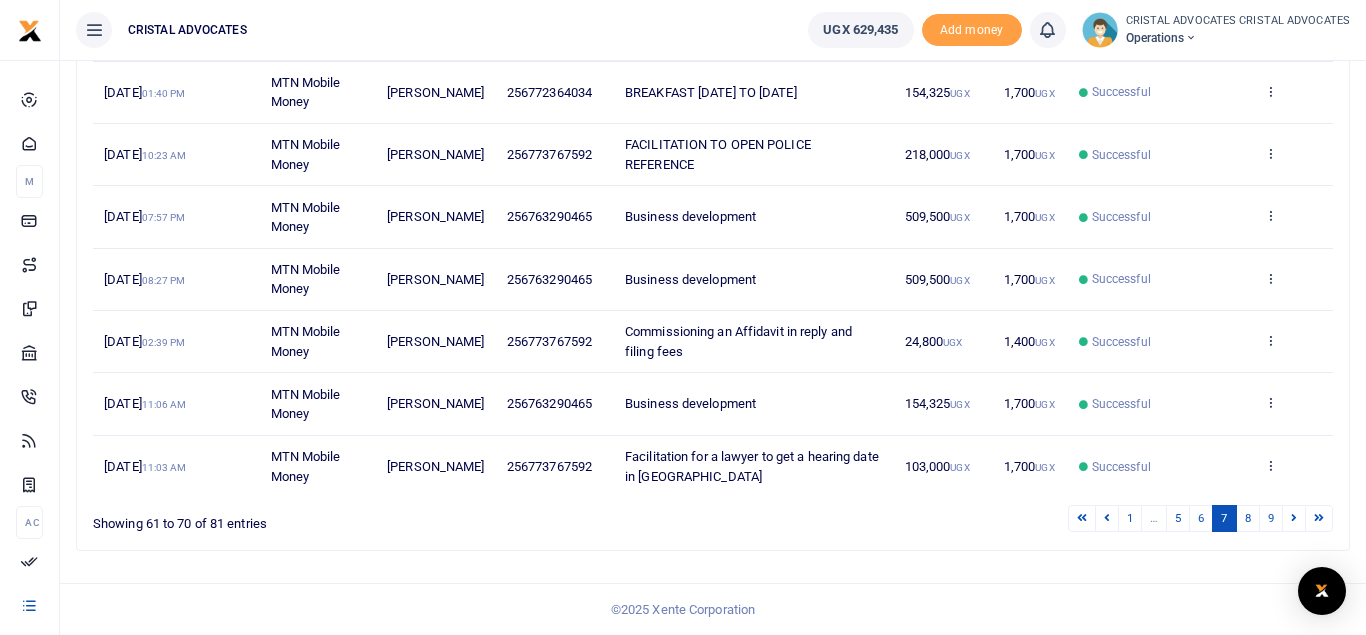 scroll, scrollTop: 500, scrollLeft: 0, axis: vertical 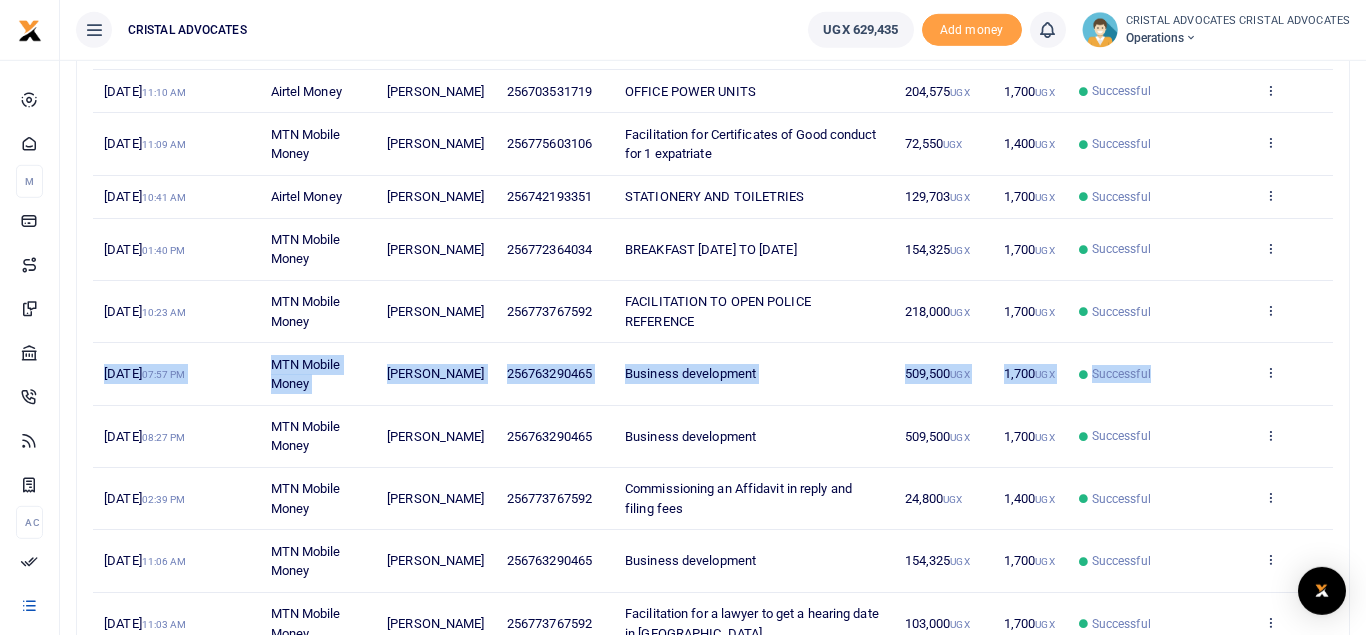 drag, startPoint x: 1364, startPoint y: 444, endPoint x: 1365, endPoint y: 410, distance: 34.0147 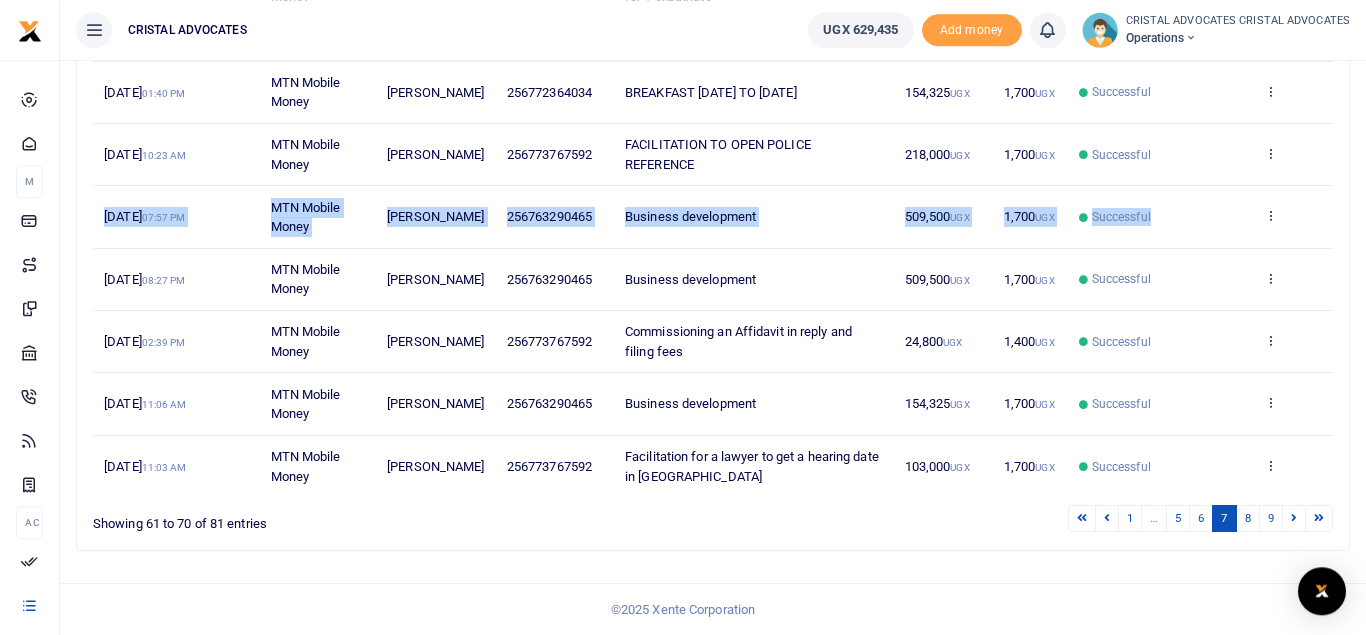 scroll, scrollTop: 500, scrollLeft: 0, axis: vertical 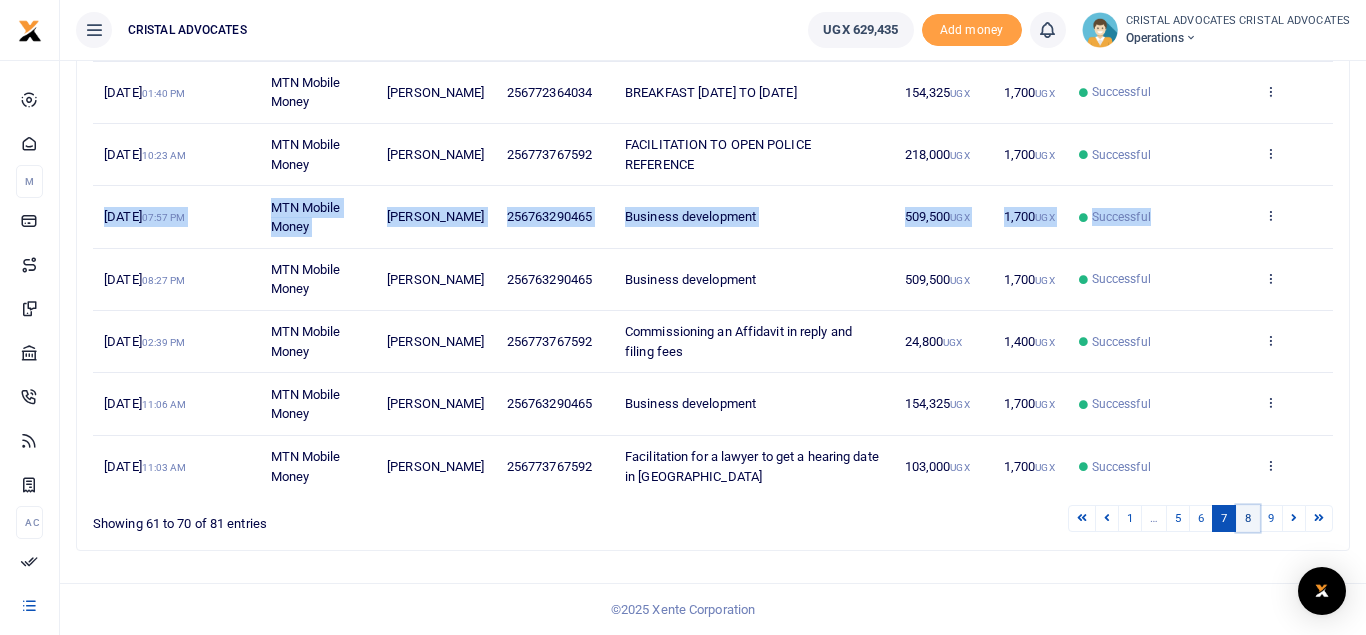 click on "8" at bounding box center [1248, 518] 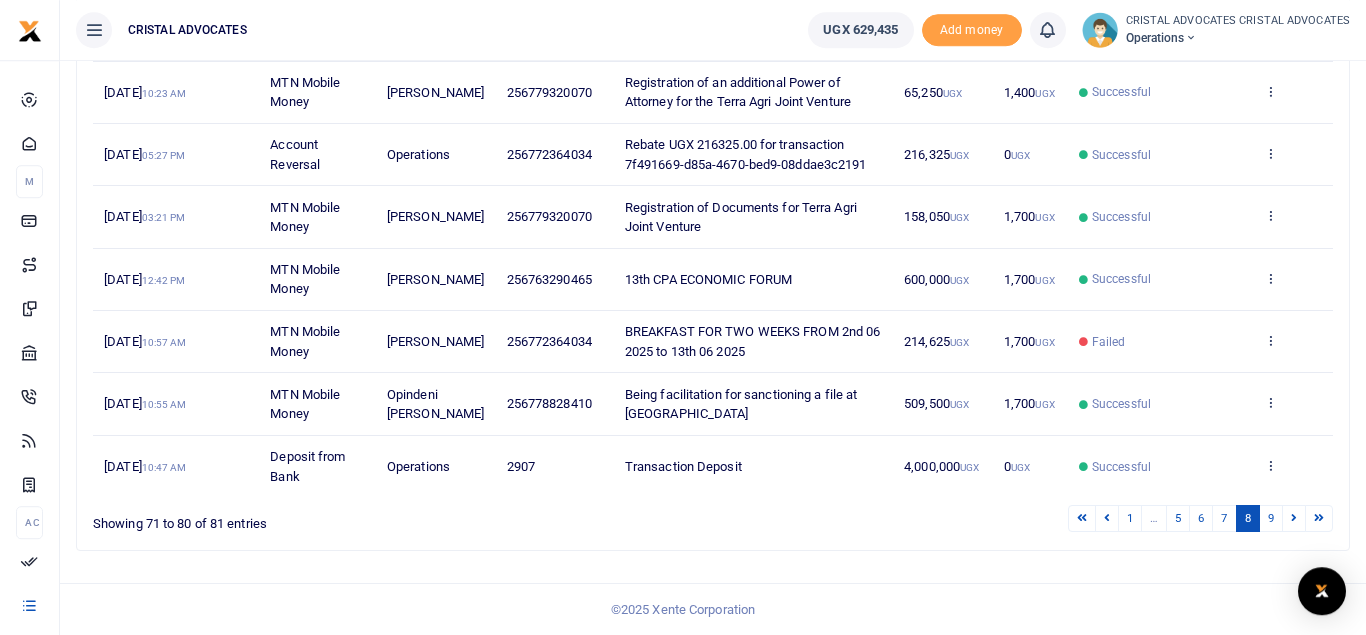 scroll, scrollTop: 519, scrollLeft: 0, axis: vertical 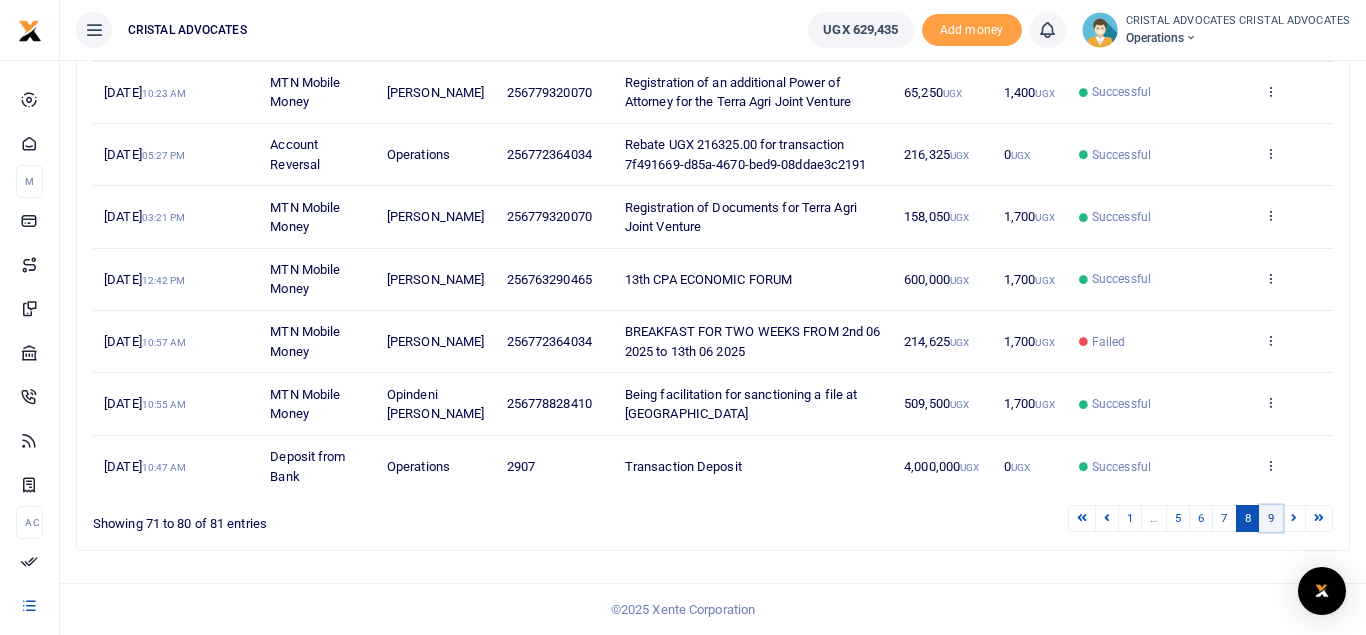 click on "9" at bounding box center (1271, 518) 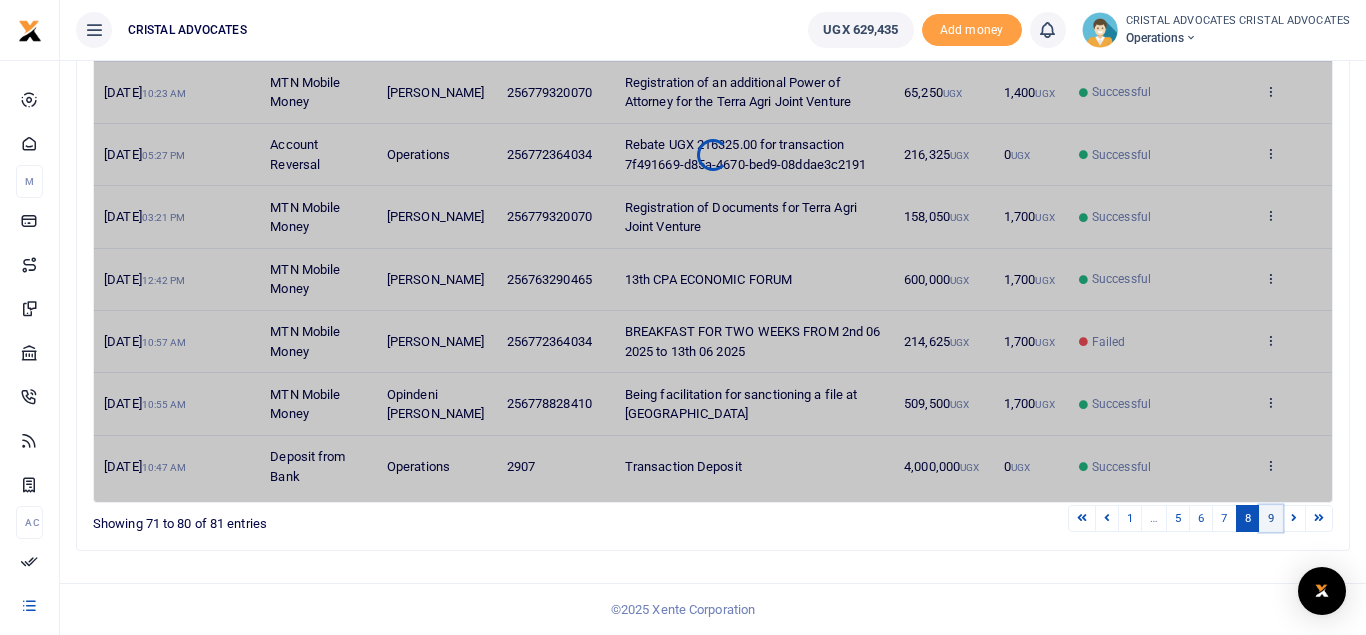 scroll, scrollTop: 0, scrollLeft: 0, axis: both 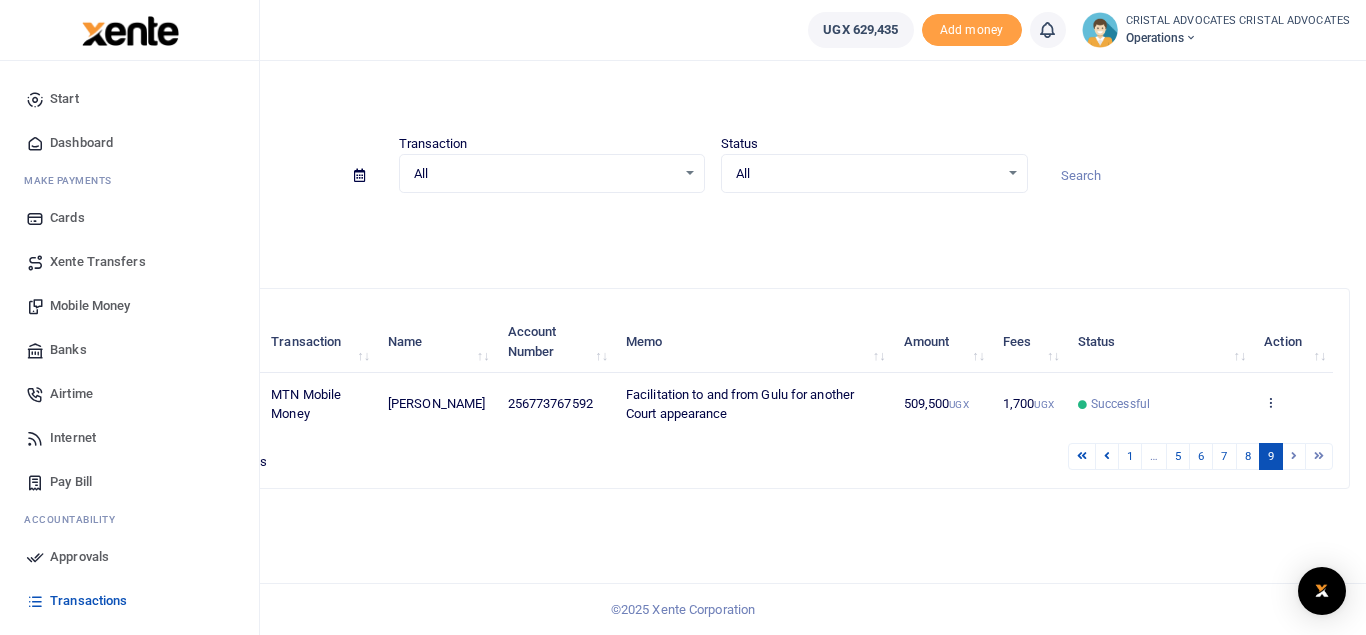 click on "Mobile Money" at bounding box center (90, 306) 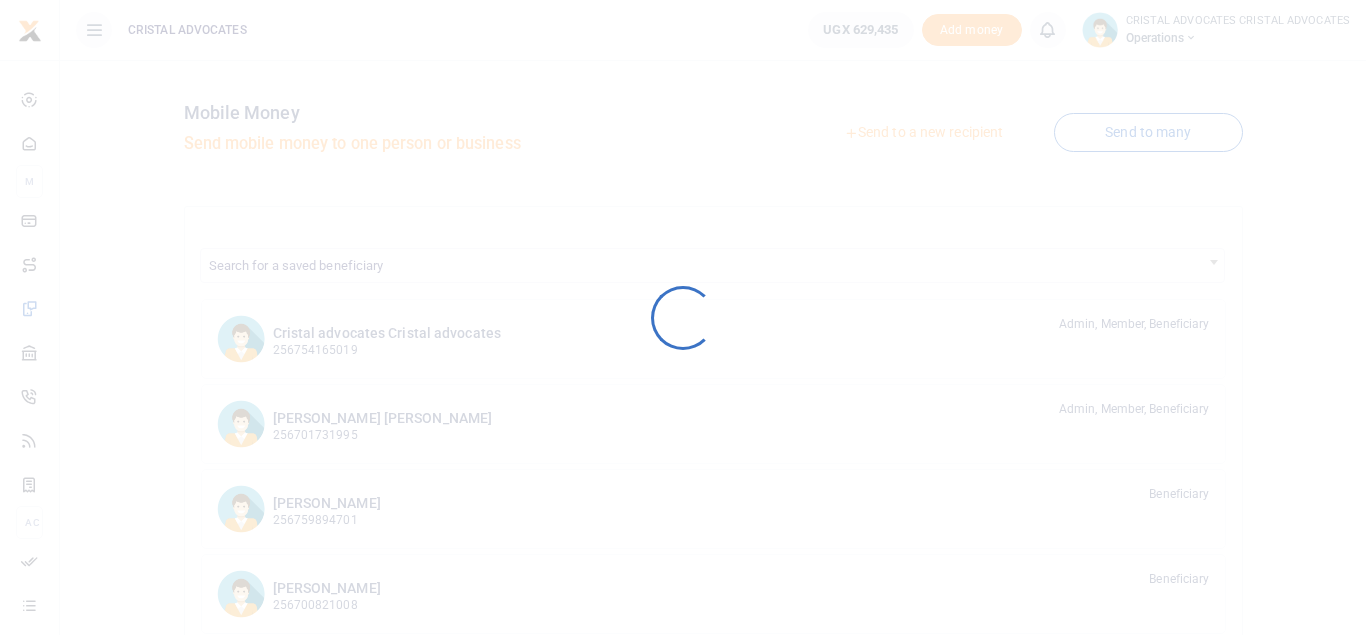 scroll, scrollTop: 0, scrollLeft: 0, axis: both 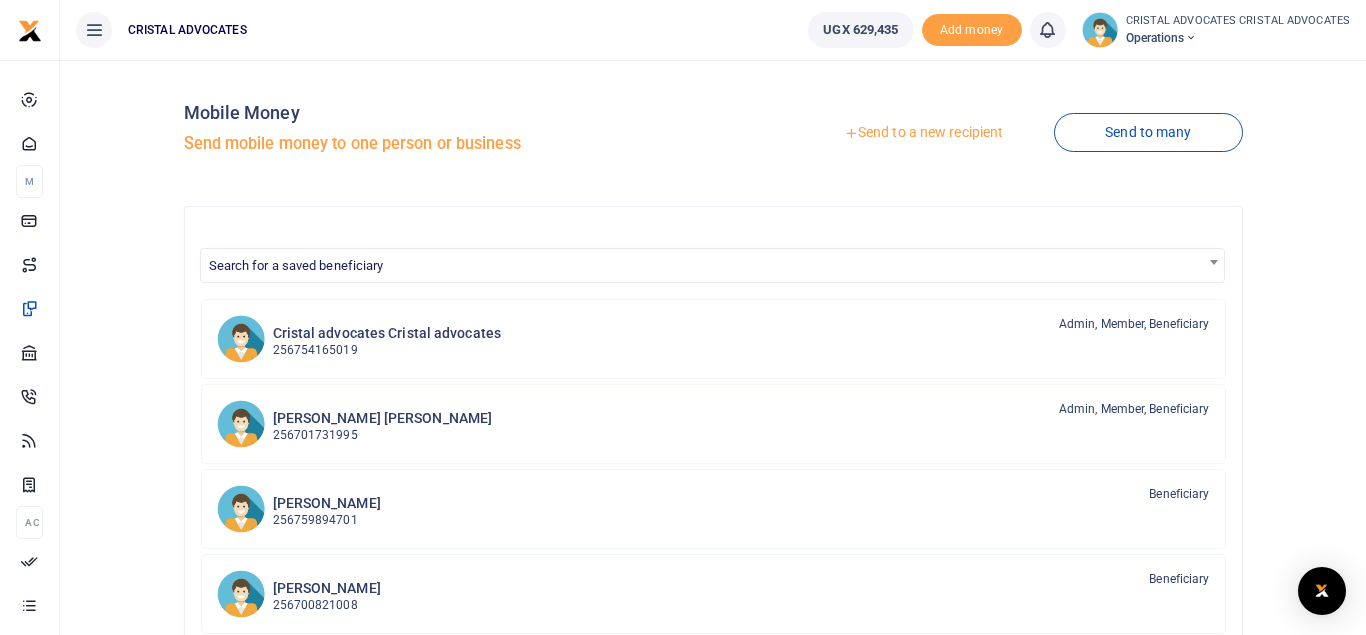 click on "Send to a new recipient" at bounding box center (923, 133) 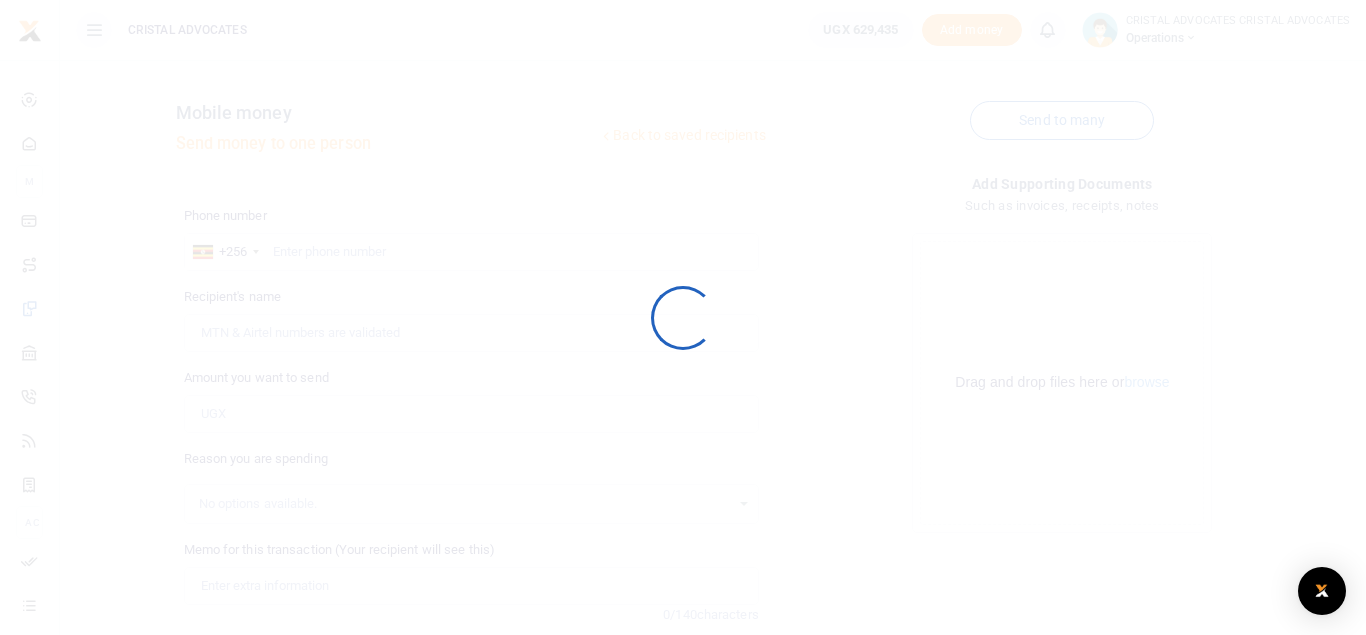scroll, scrollTop: 0, scrollLeft: 0, axis: both 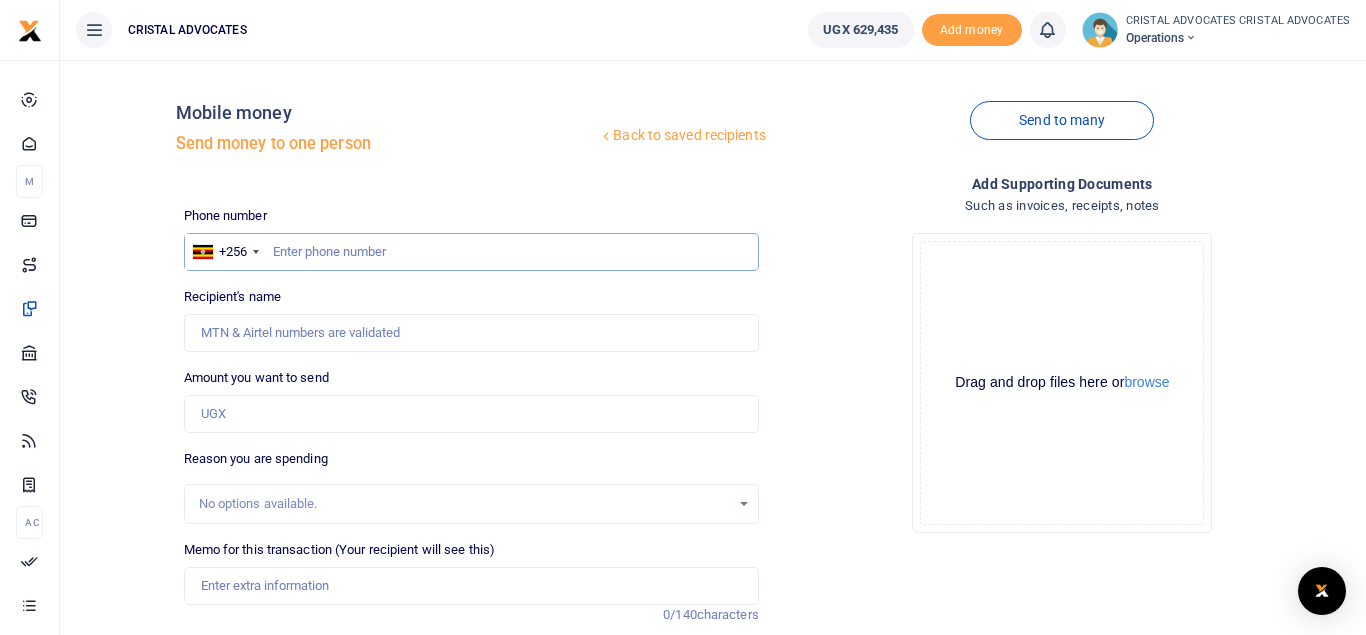 click at bounding box center (471, 252) 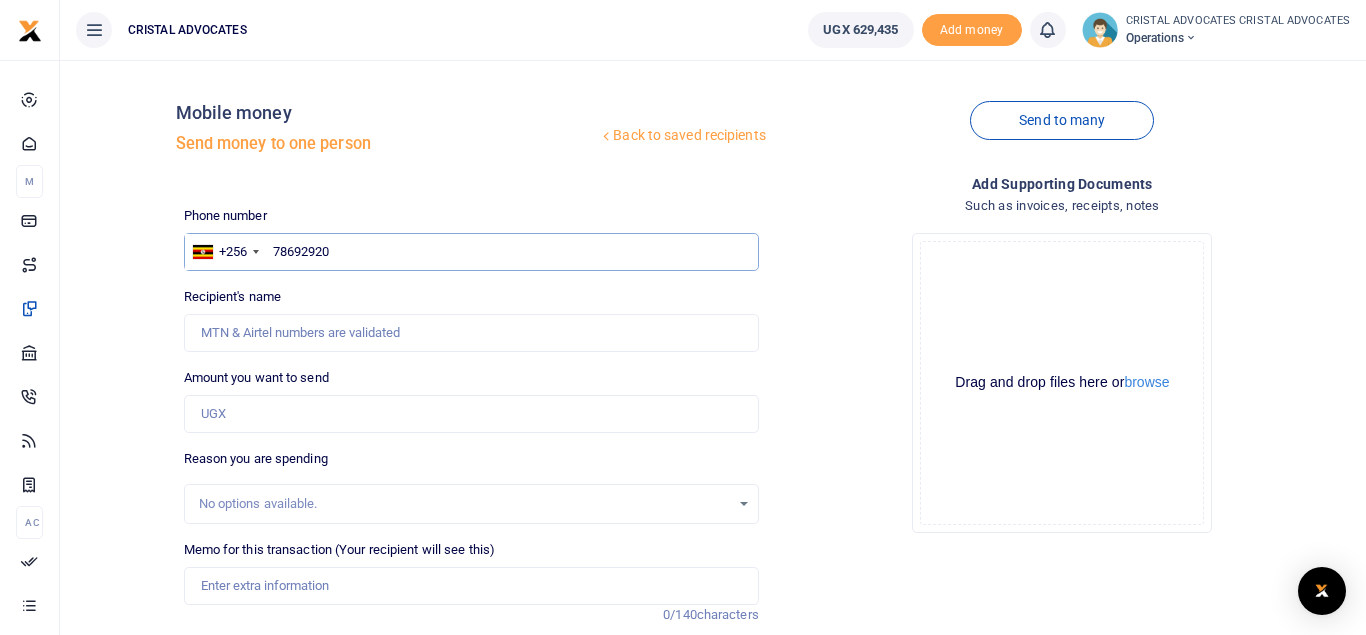 type on "786929200" 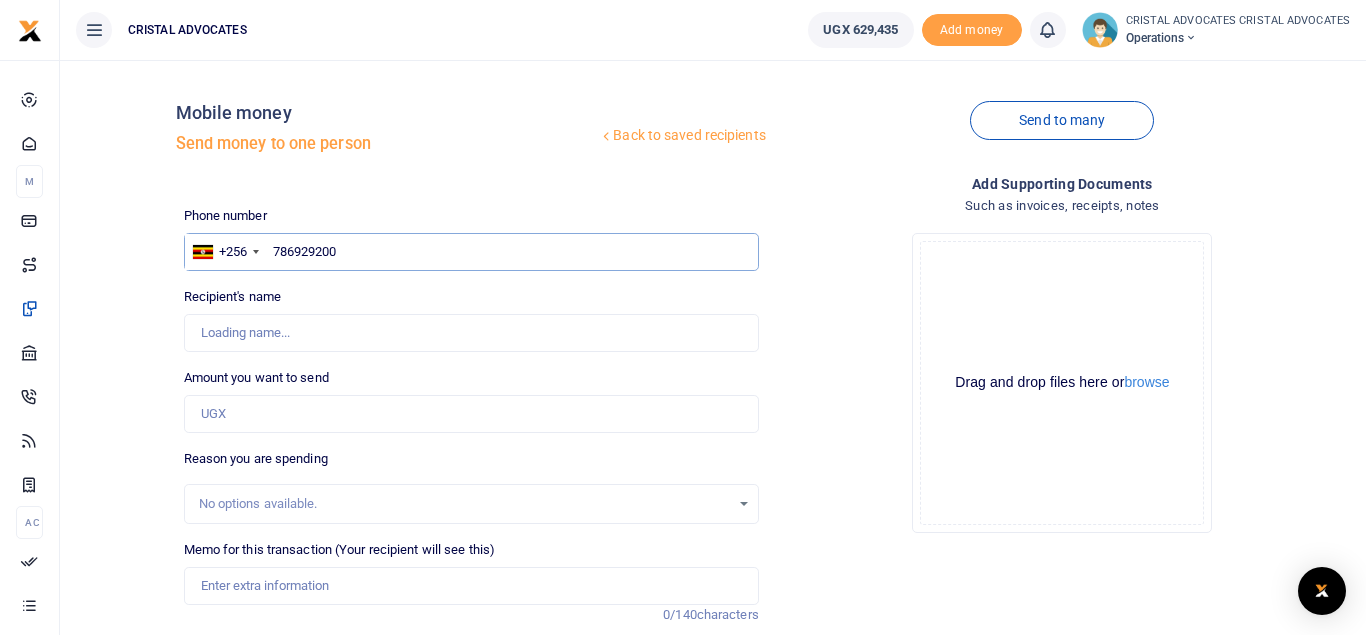 type on "[PERSON_NAME]" 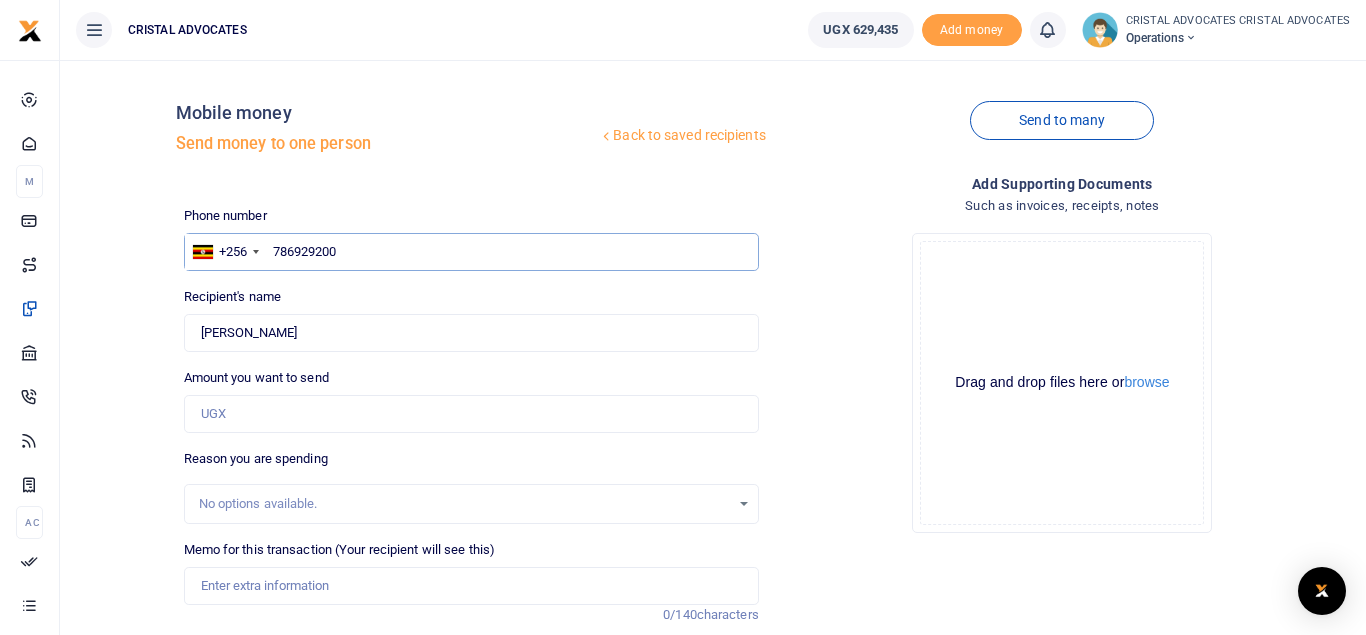 type on "786929200" 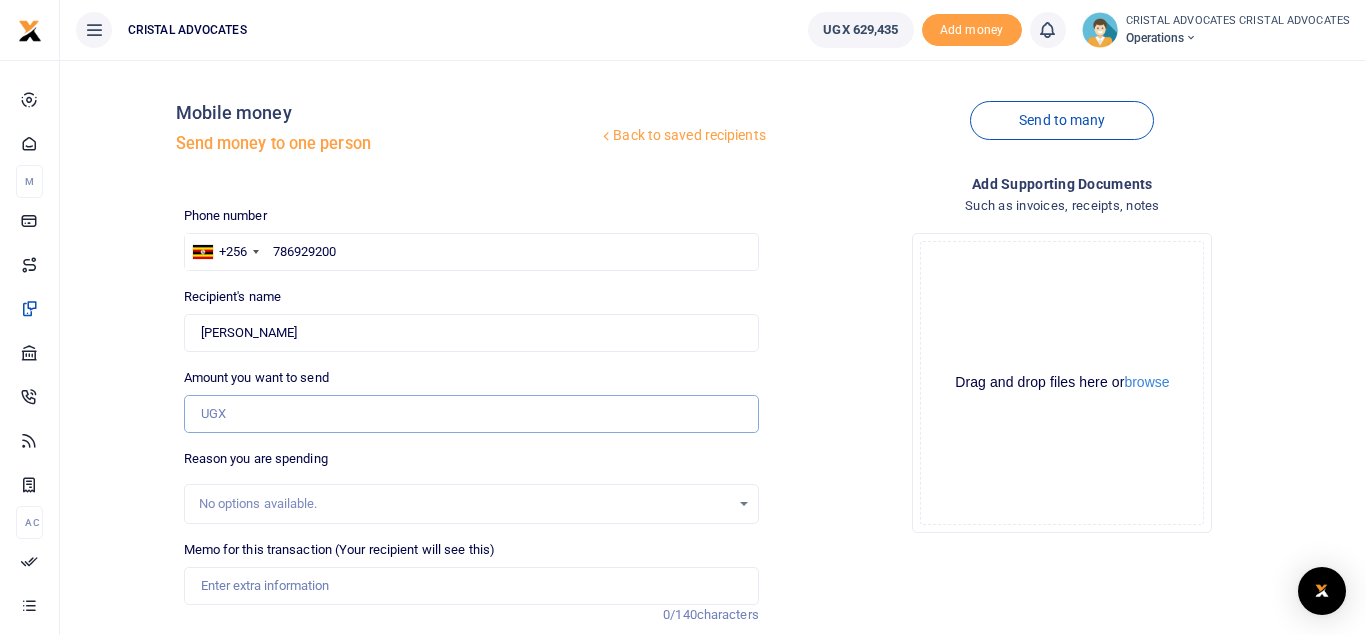 click on "Amount you want to send" at bounding box center (471, 414) 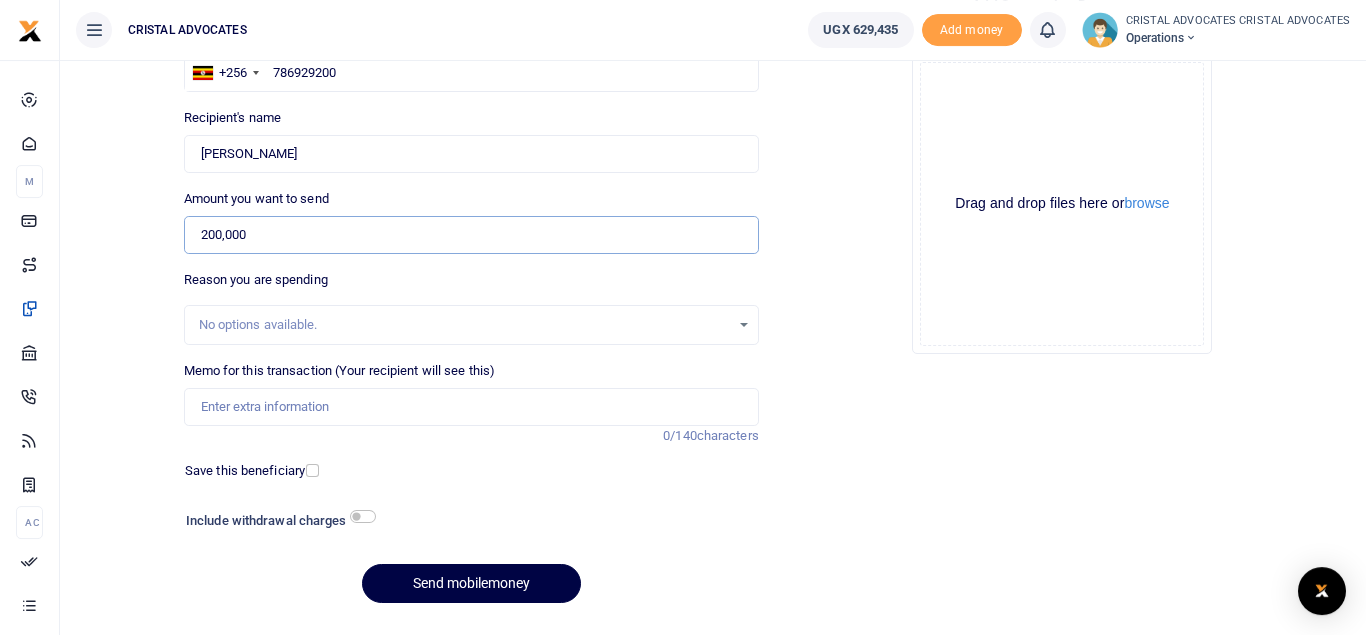 scroll, scrollTop: 200, scrollLeft: 0, axis: vertical 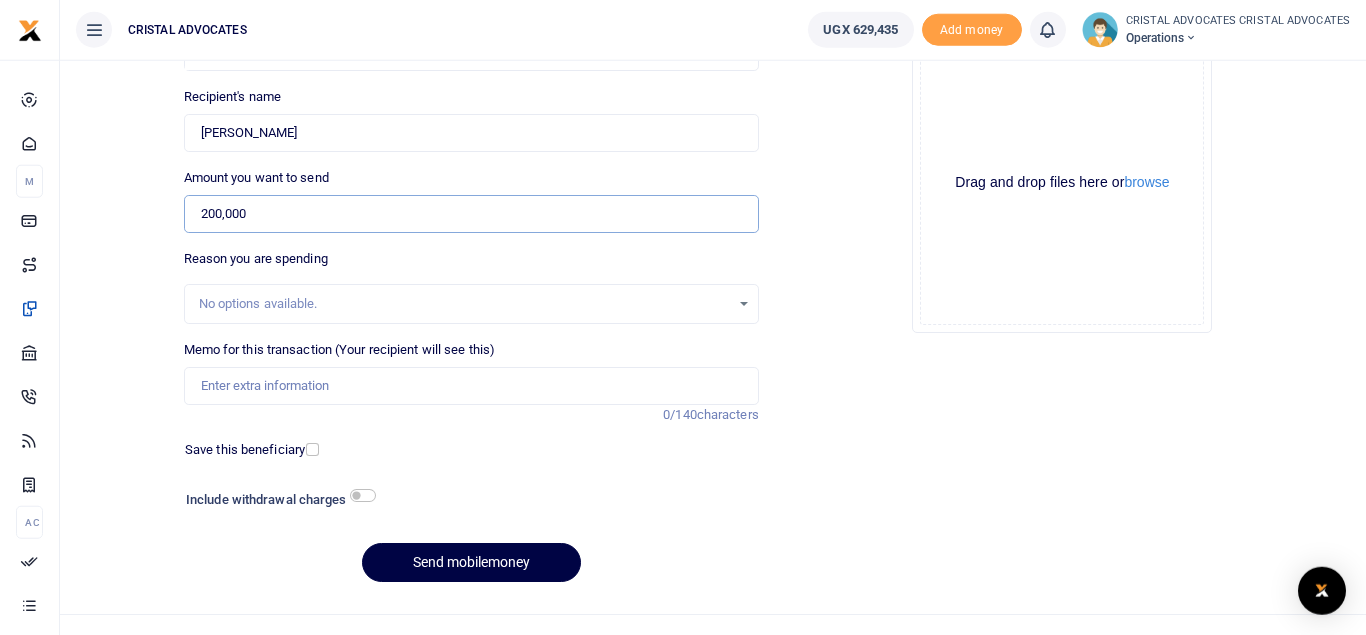 type on "200,000" 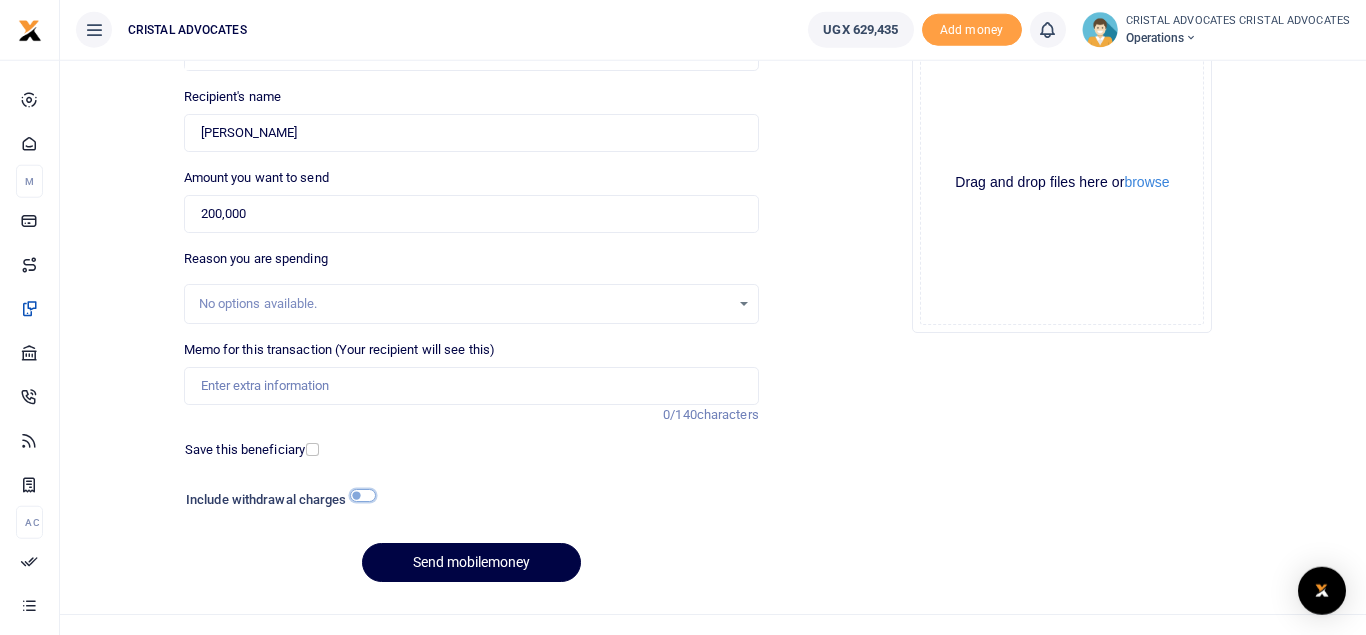 click at bounding box center (363, 495) 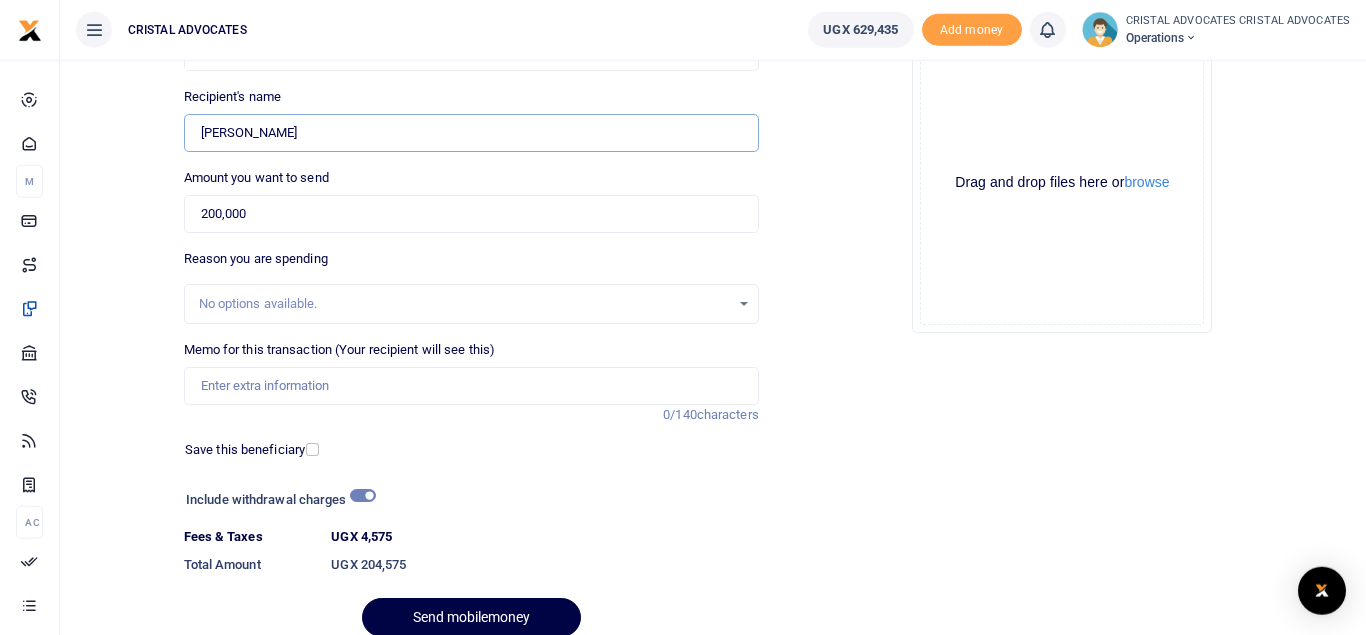 click on "Found" at bounding box center [471, 133] 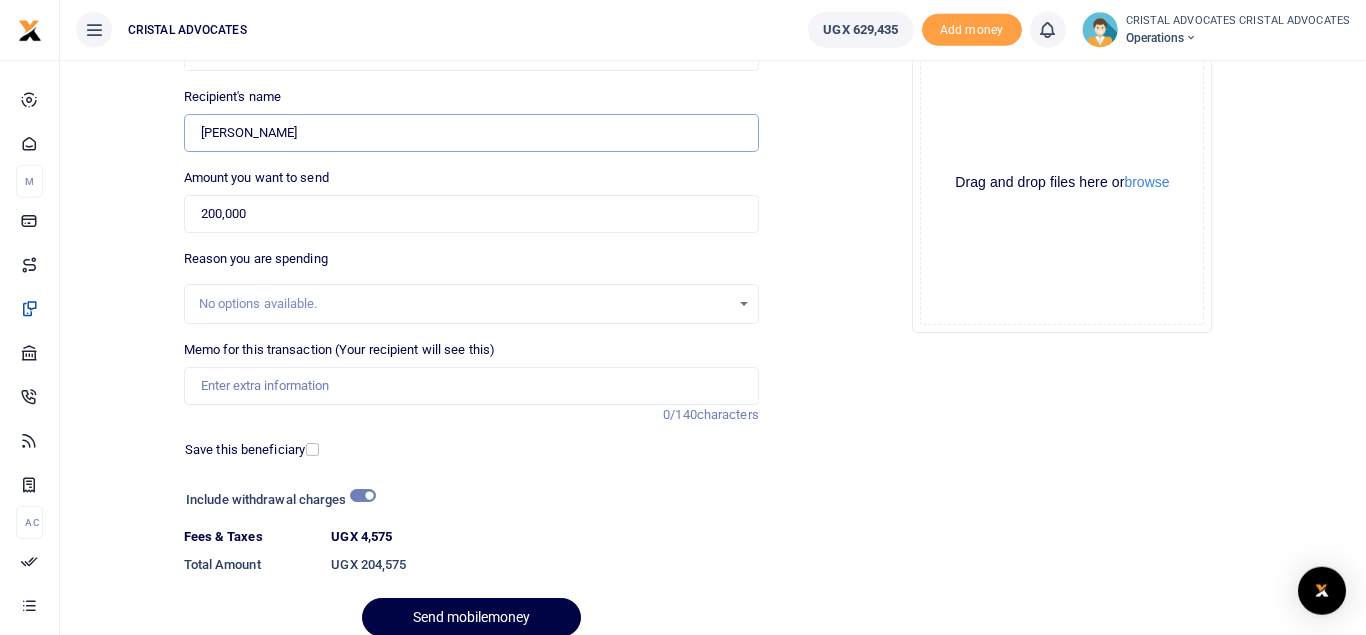 click on "Found" at bounding box center (471, 133) 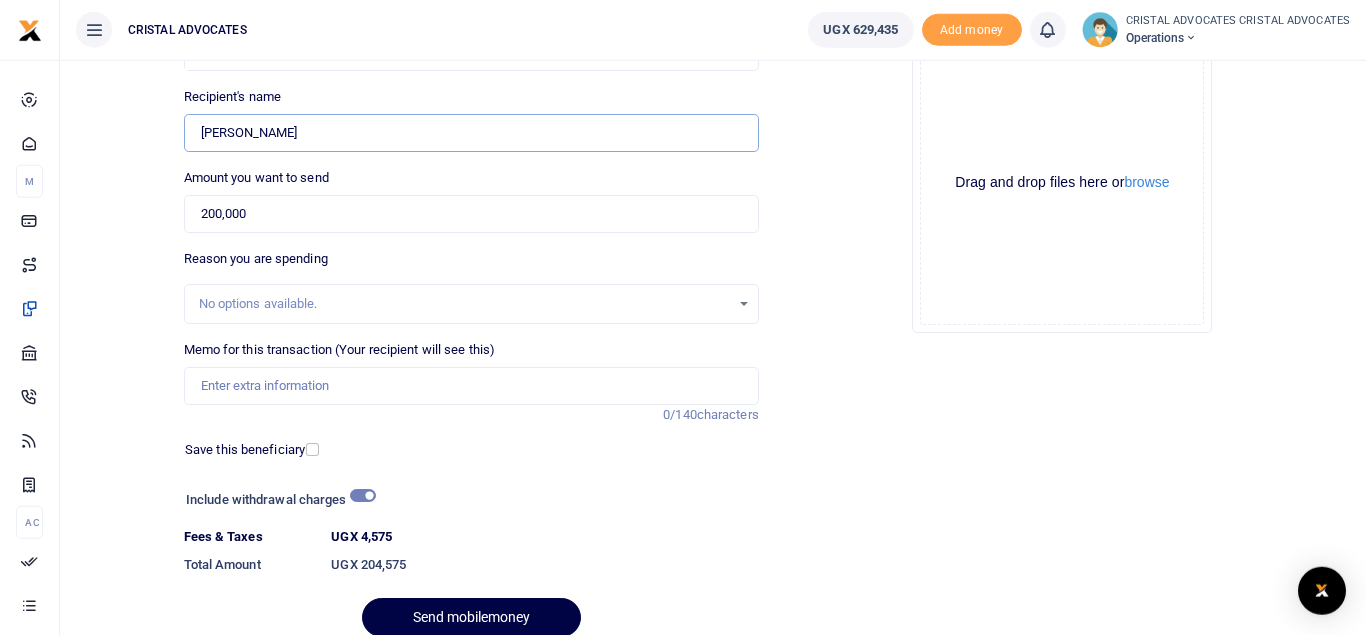click on "Found" at bounding box center (471, 133) 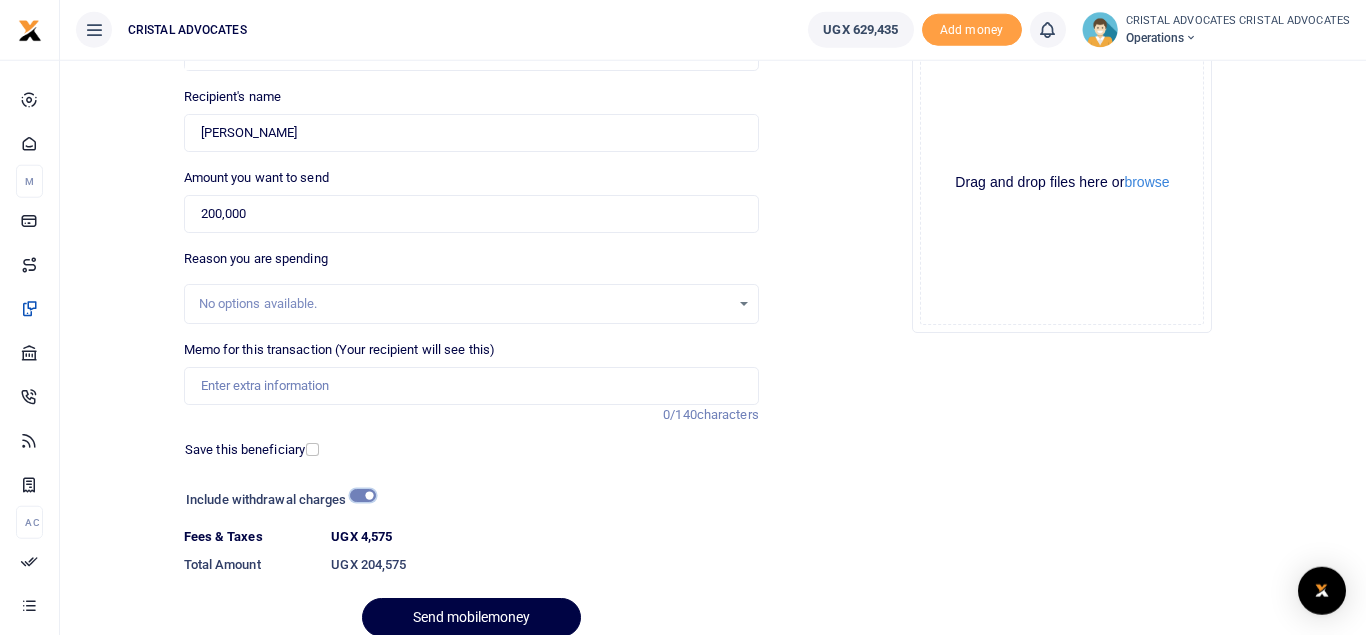click at bounding box center [363, 495] 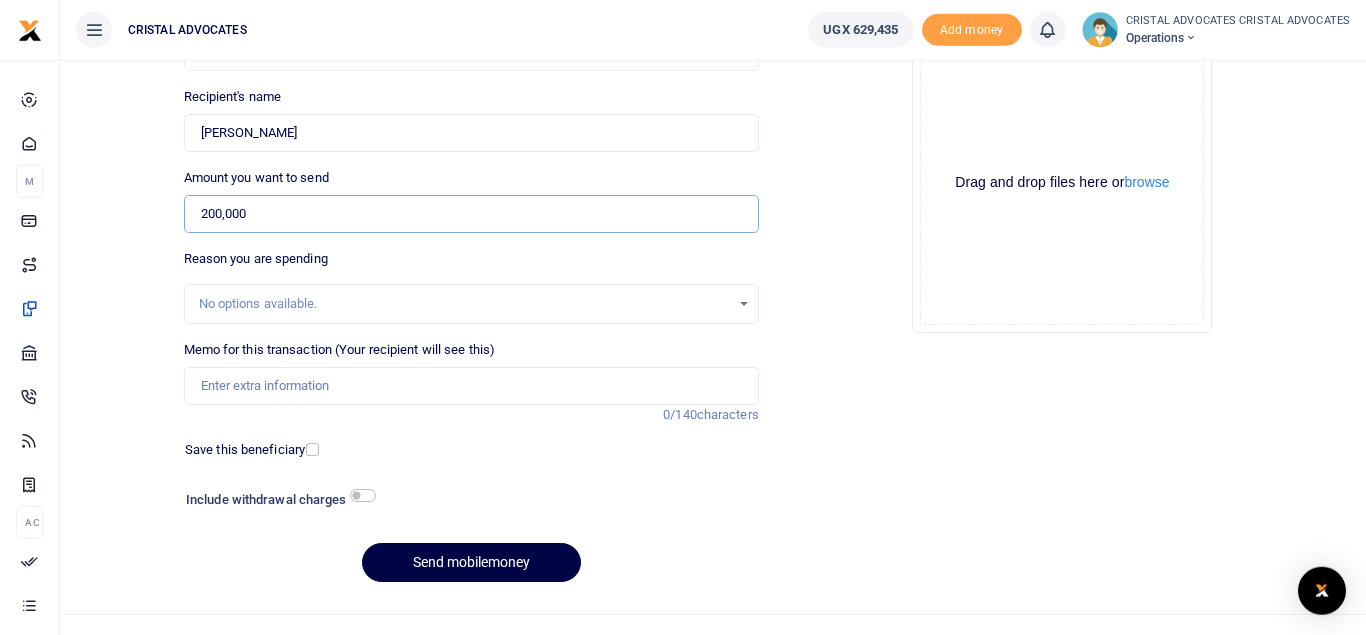 click on "200,000" at bounding box center (471, 214) 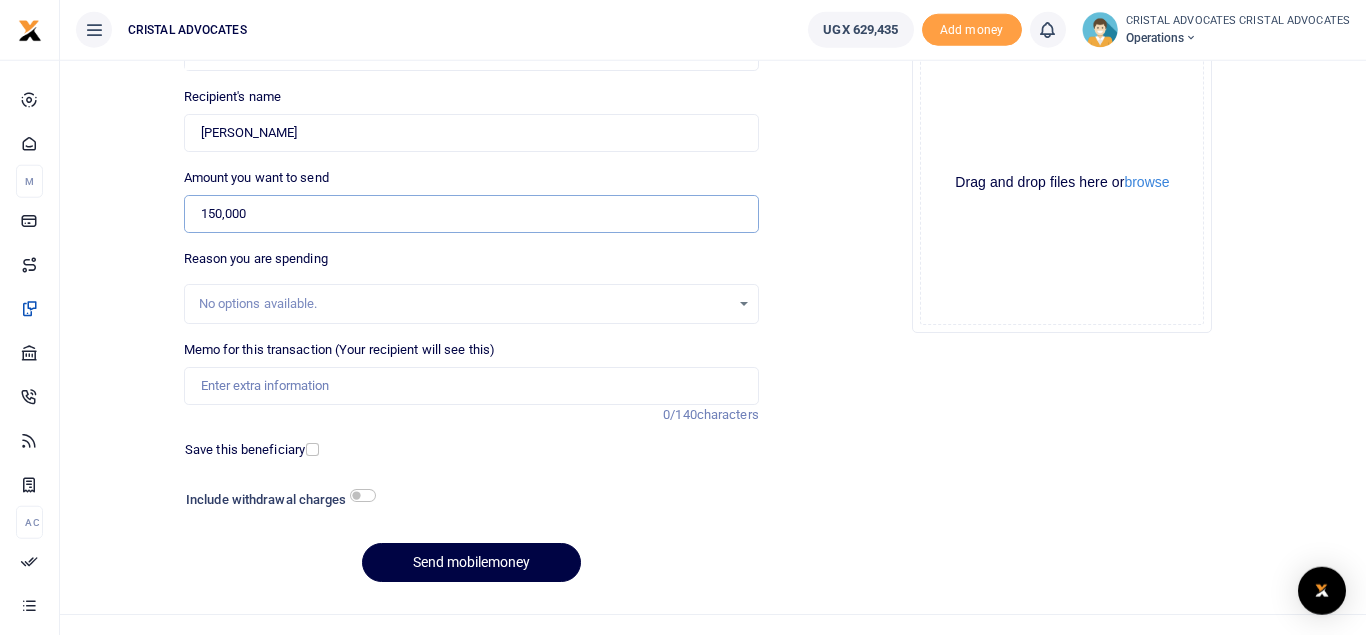type on "150,000" 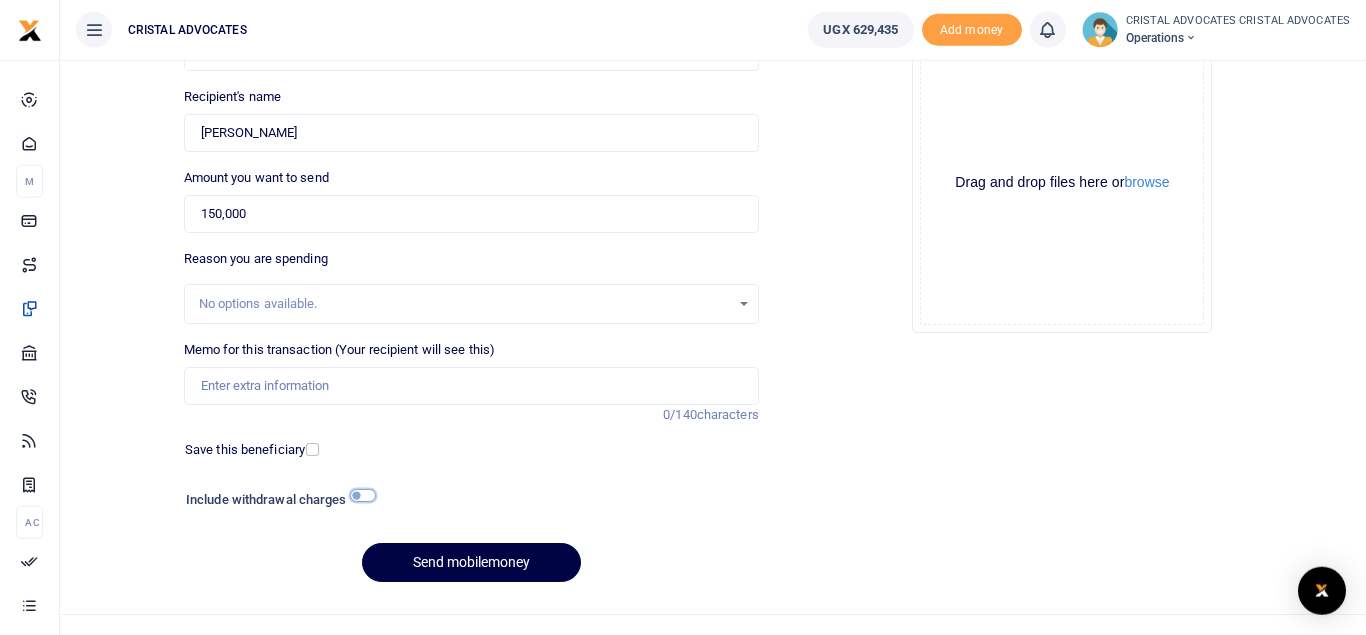 click at bounding box center (363, 495) 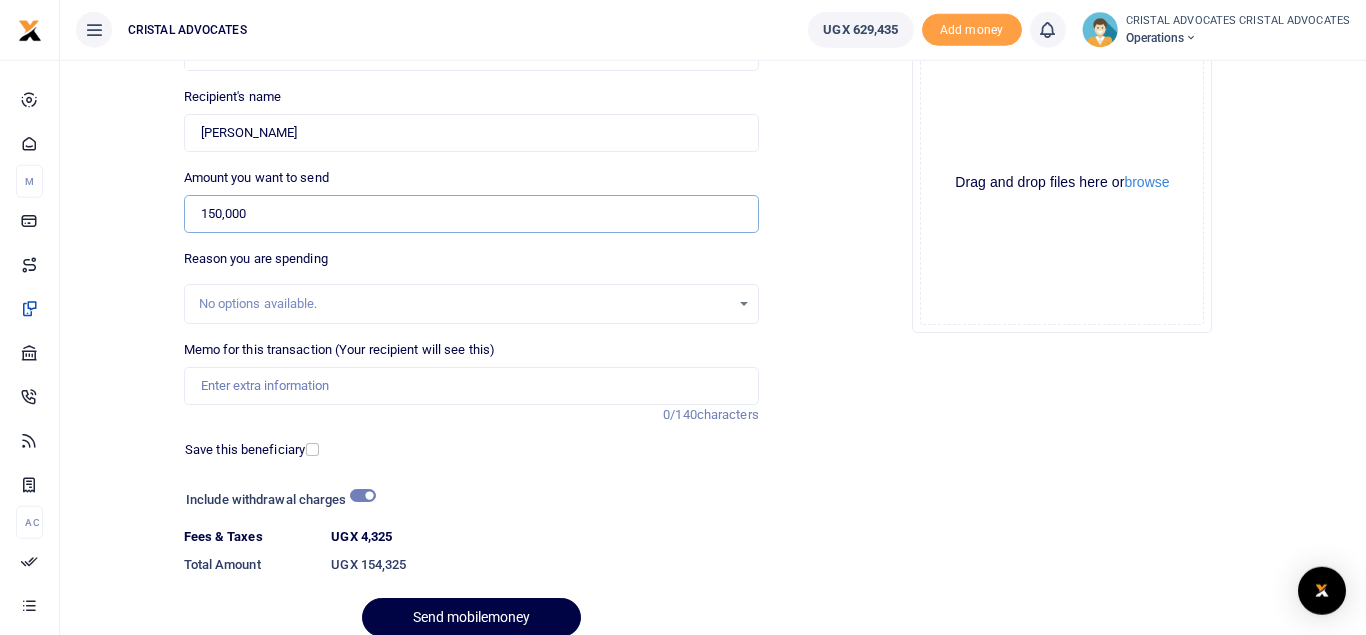 click on "150,000" at bounding box center (471, 214) 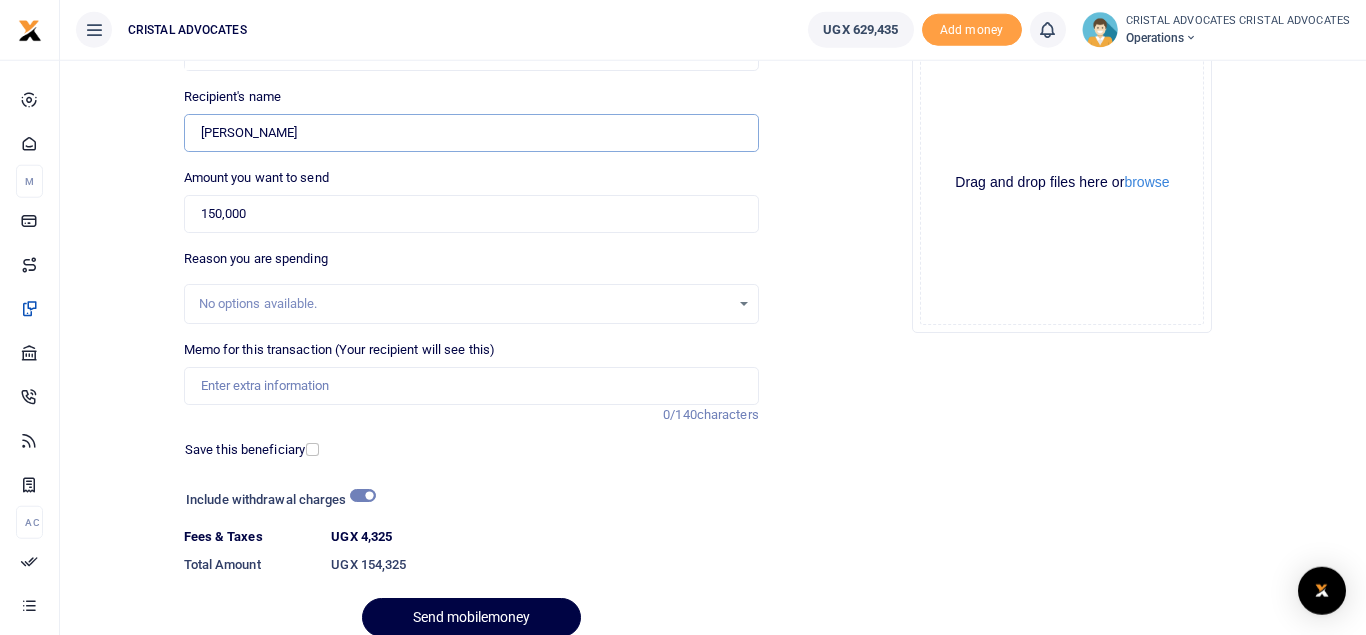 click on "Found" at bounding box center (471, 133) 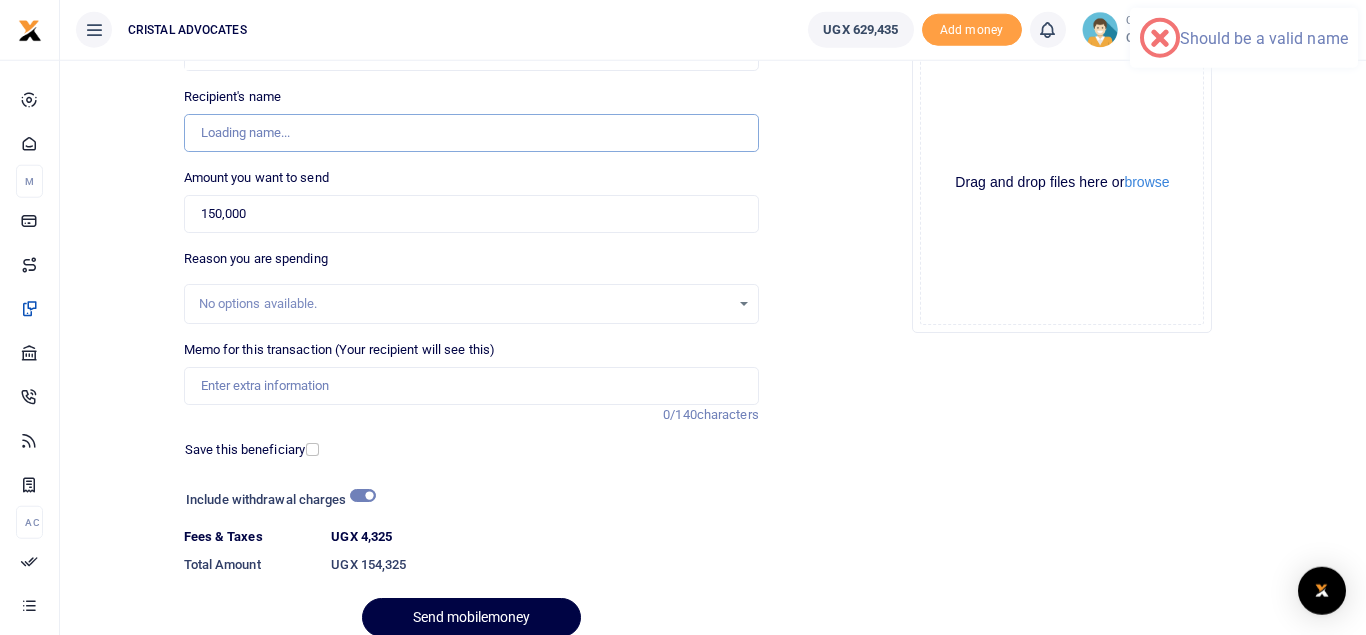 type 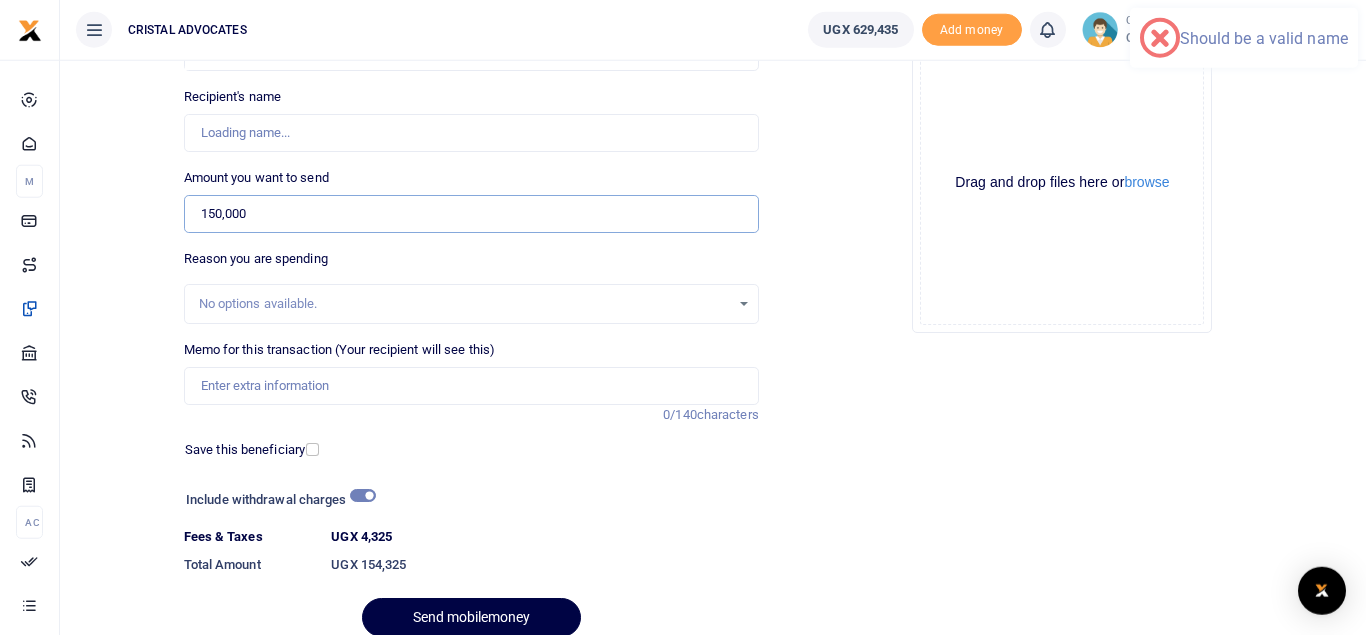 click on "150,000" at bounding box center [471, 214] 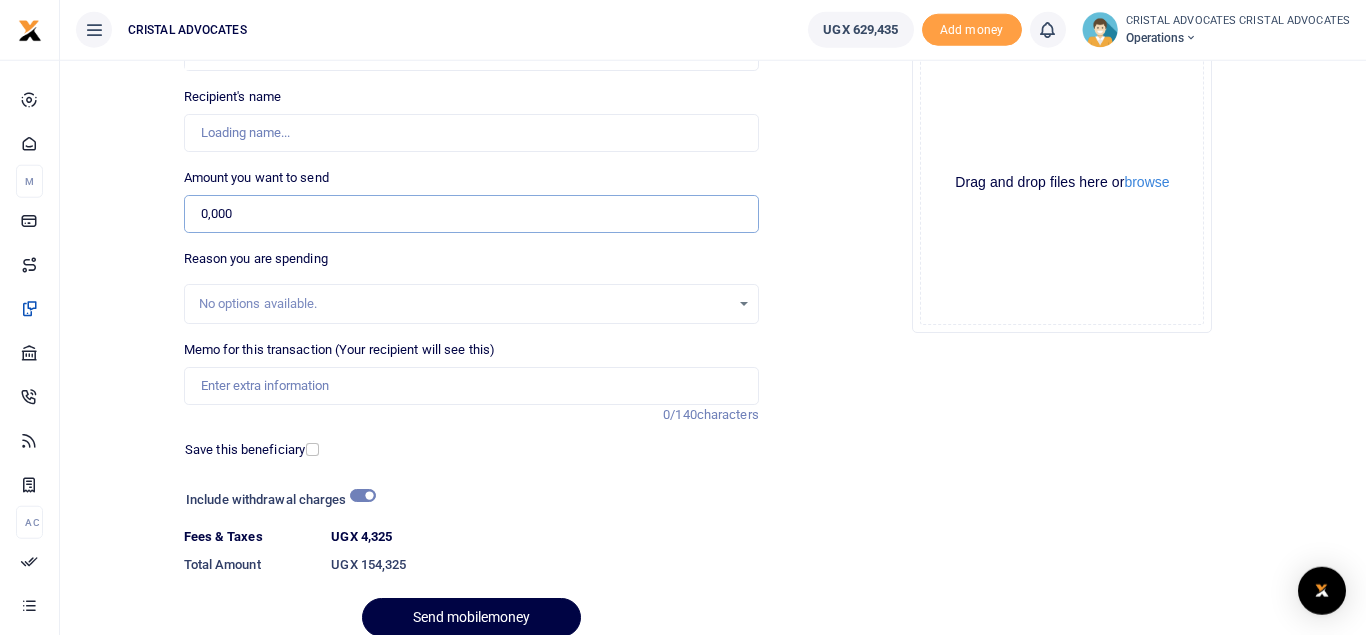 type on "0" 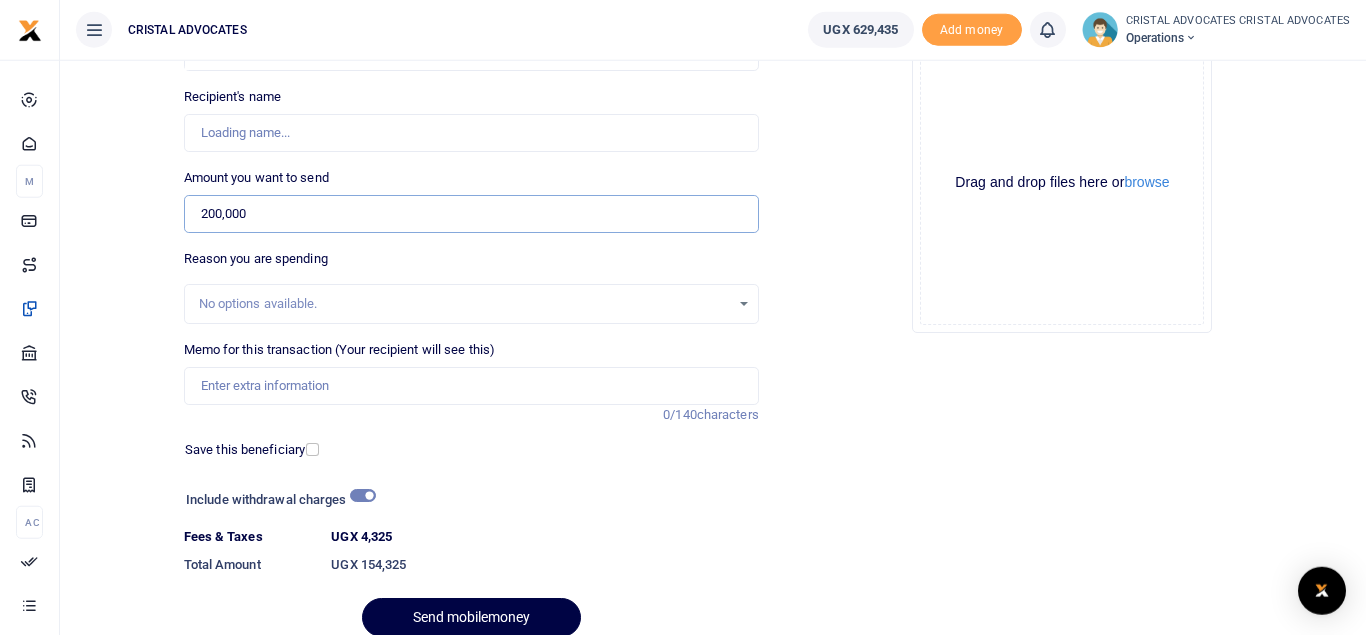 type on "200,000" 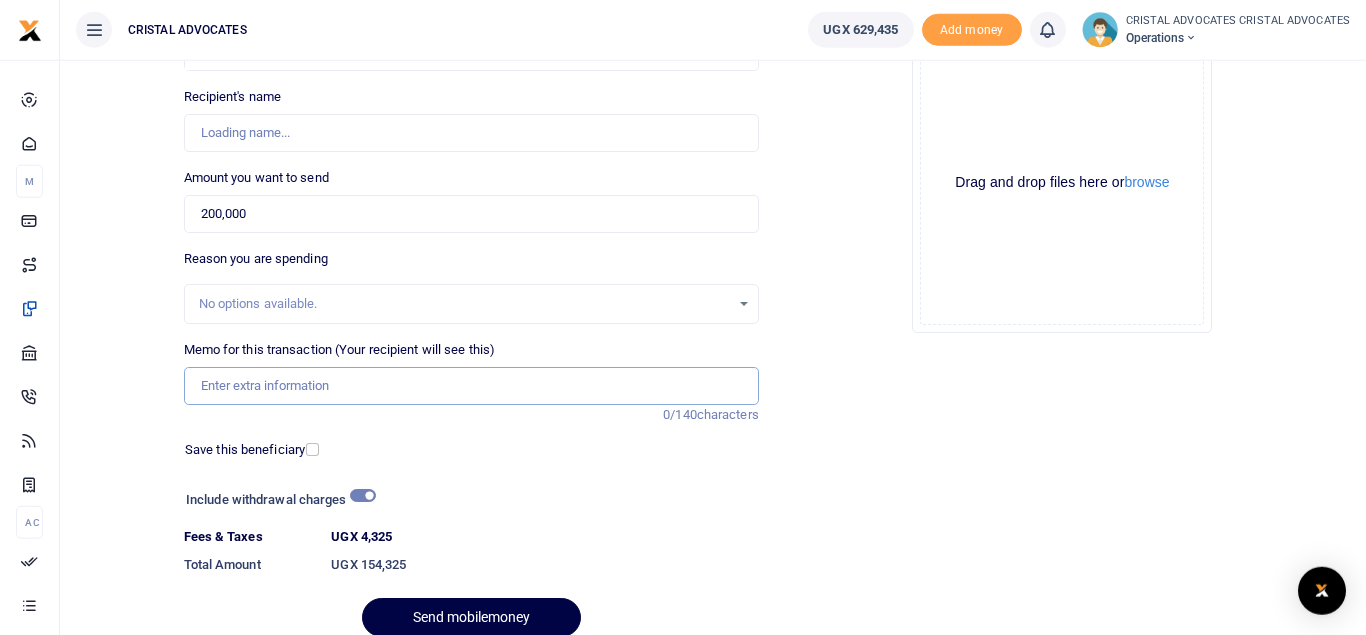click on "Memo for this transaction (Your recipient will see this)" at bounding box center [471, 386] 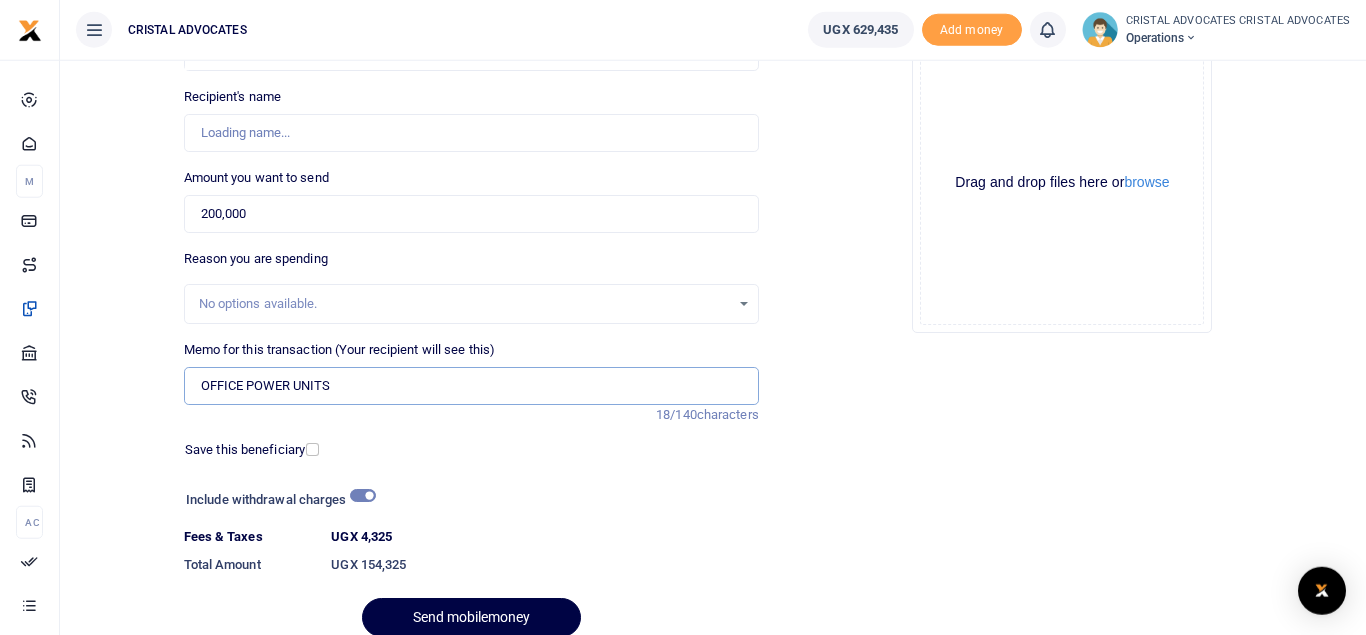 type on "OFFICE POWER UNITS" 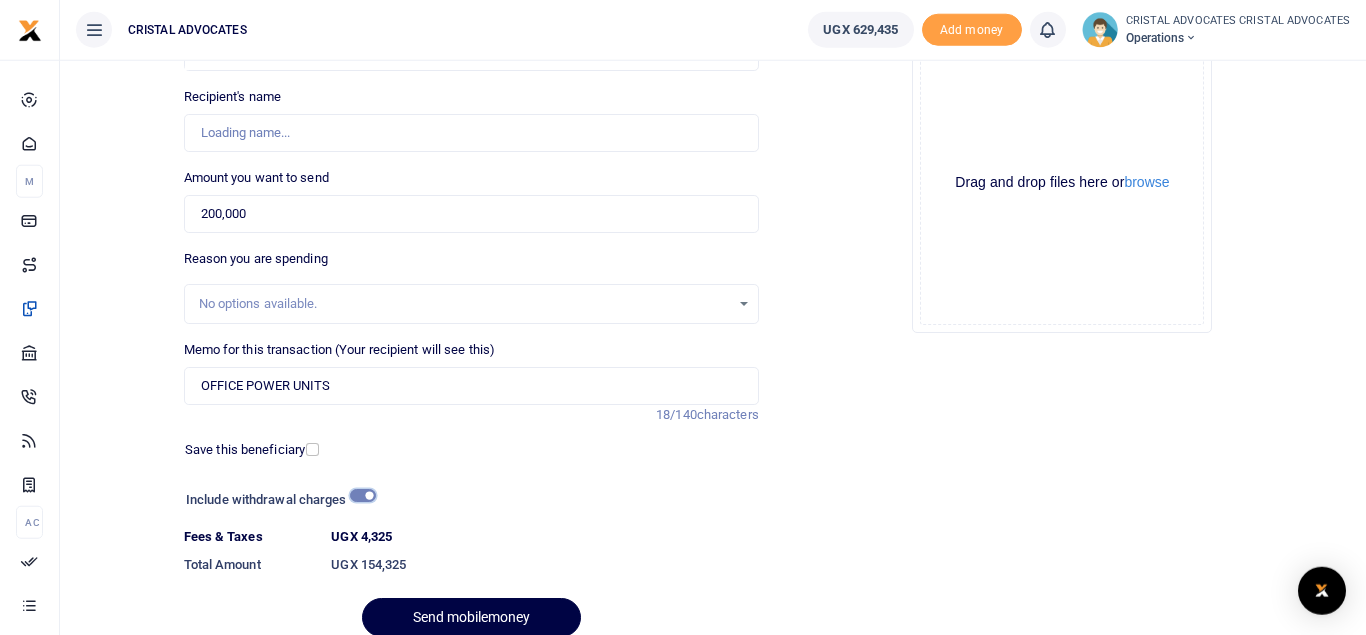 click at bounding box center (363, 495) 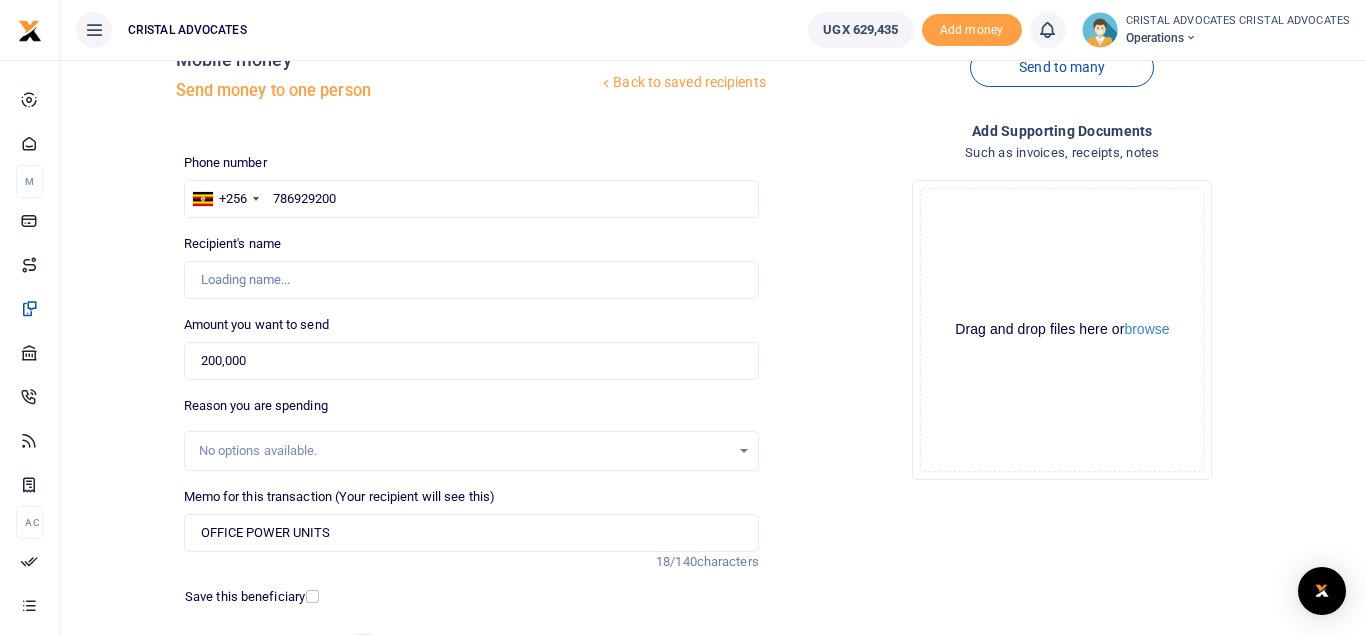 scroll, scrollTop: 47, scrollLeft: 0, axis: vertical 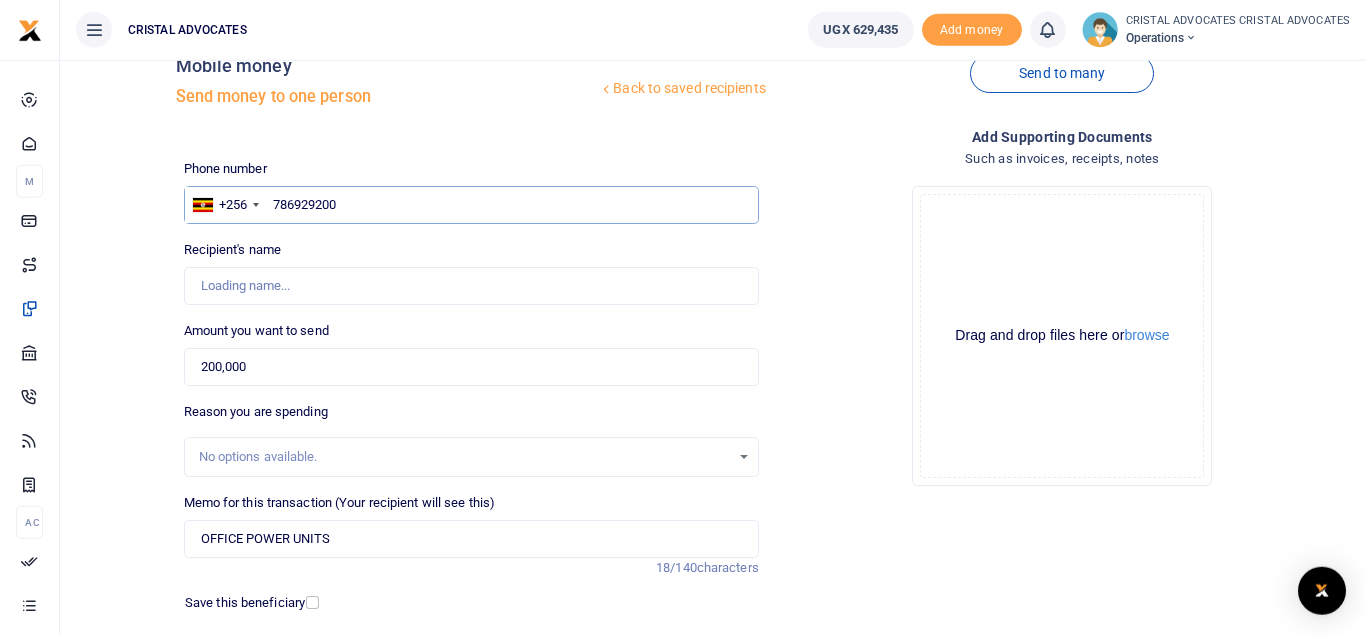 click on "786929200" at bounding box center (471, 205) 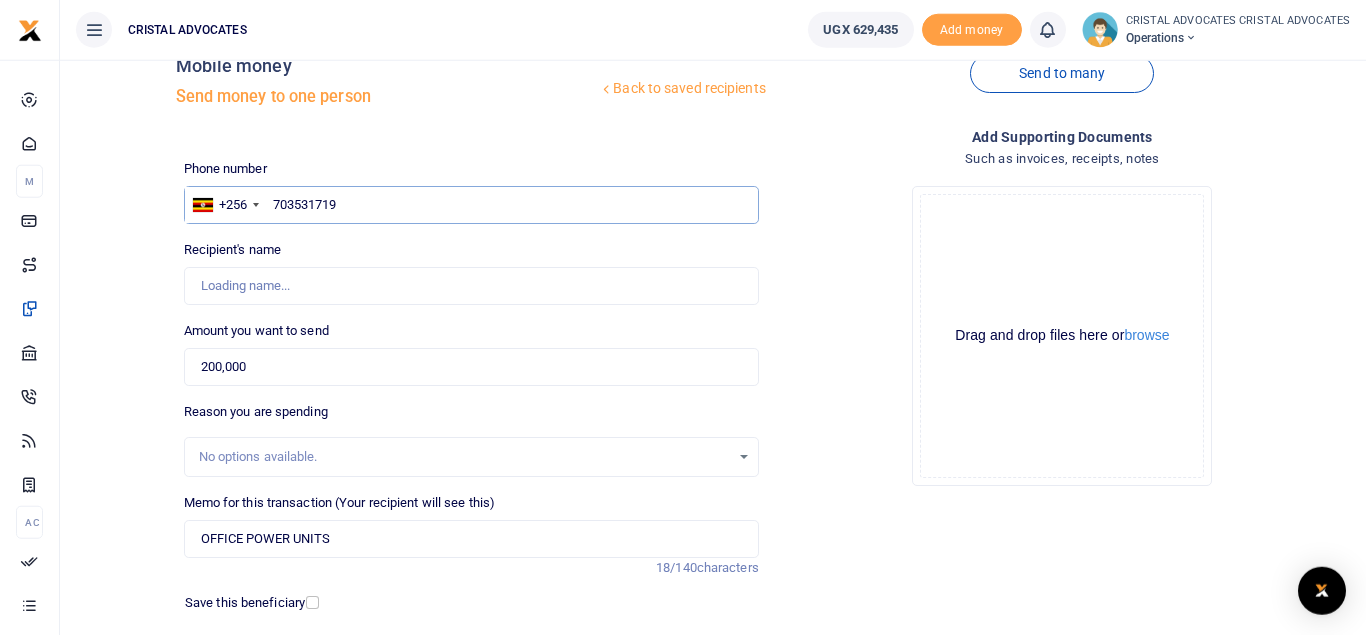 type on "703531719" 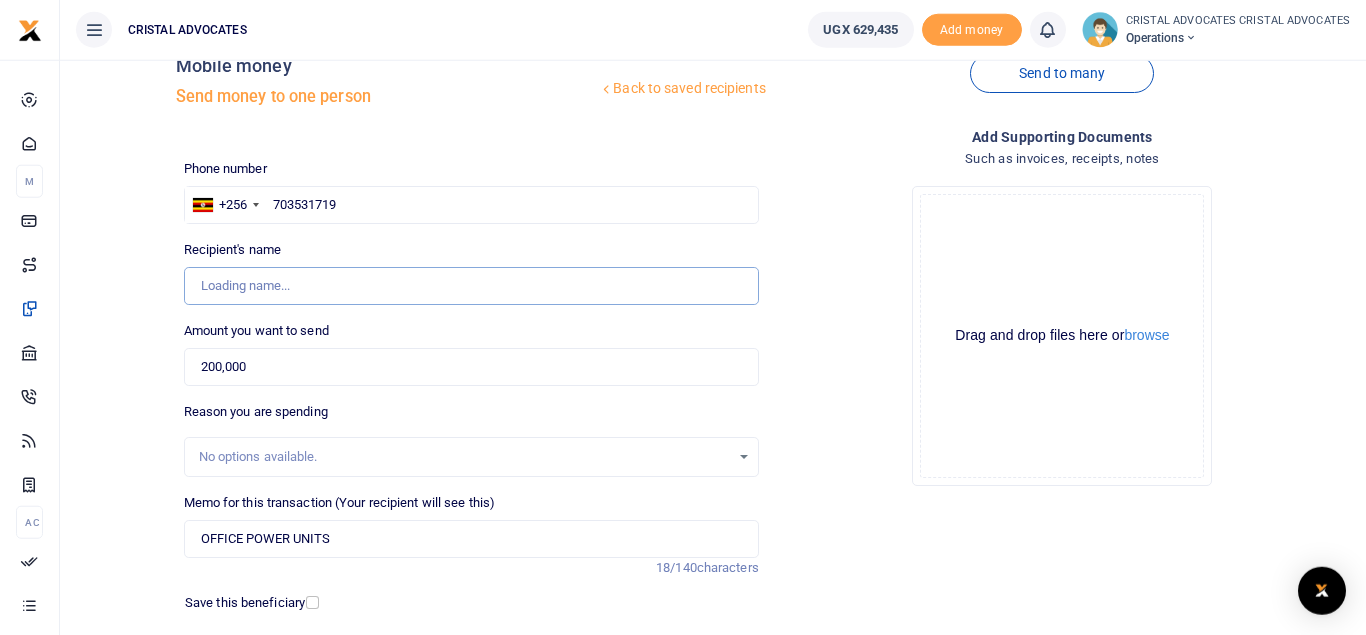 click on "Found" at bounding box center (471, 286) 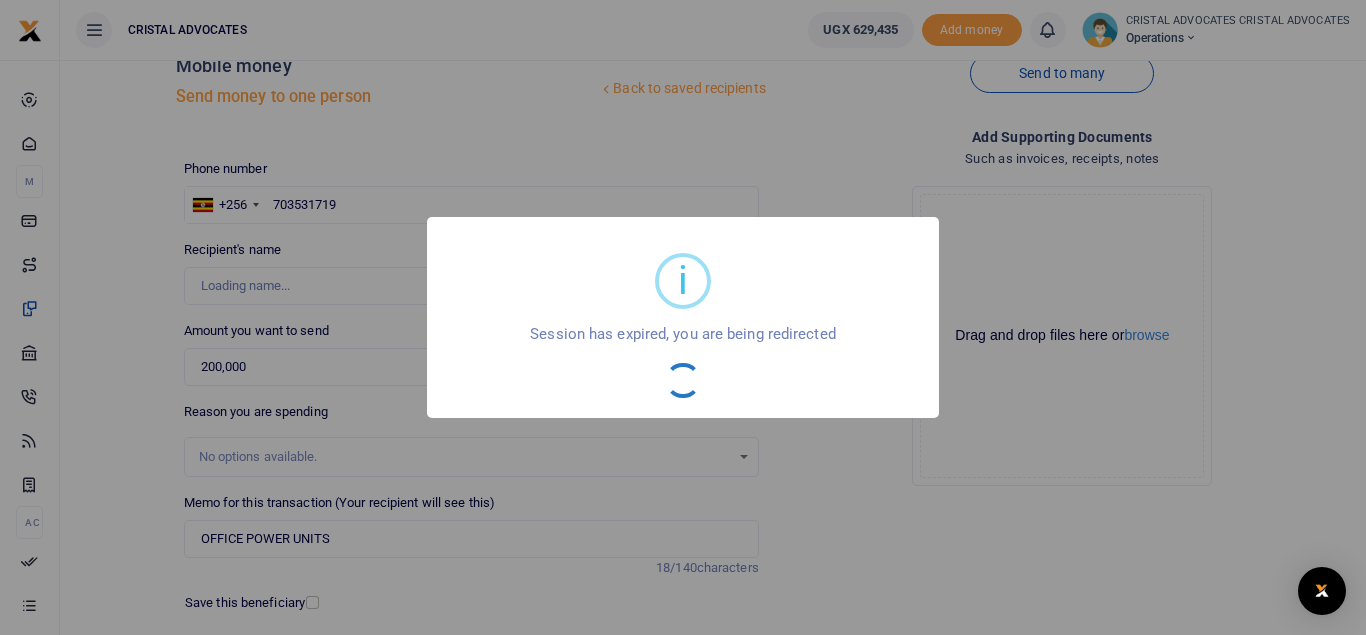 type on "Jeninah Akangarurayo" 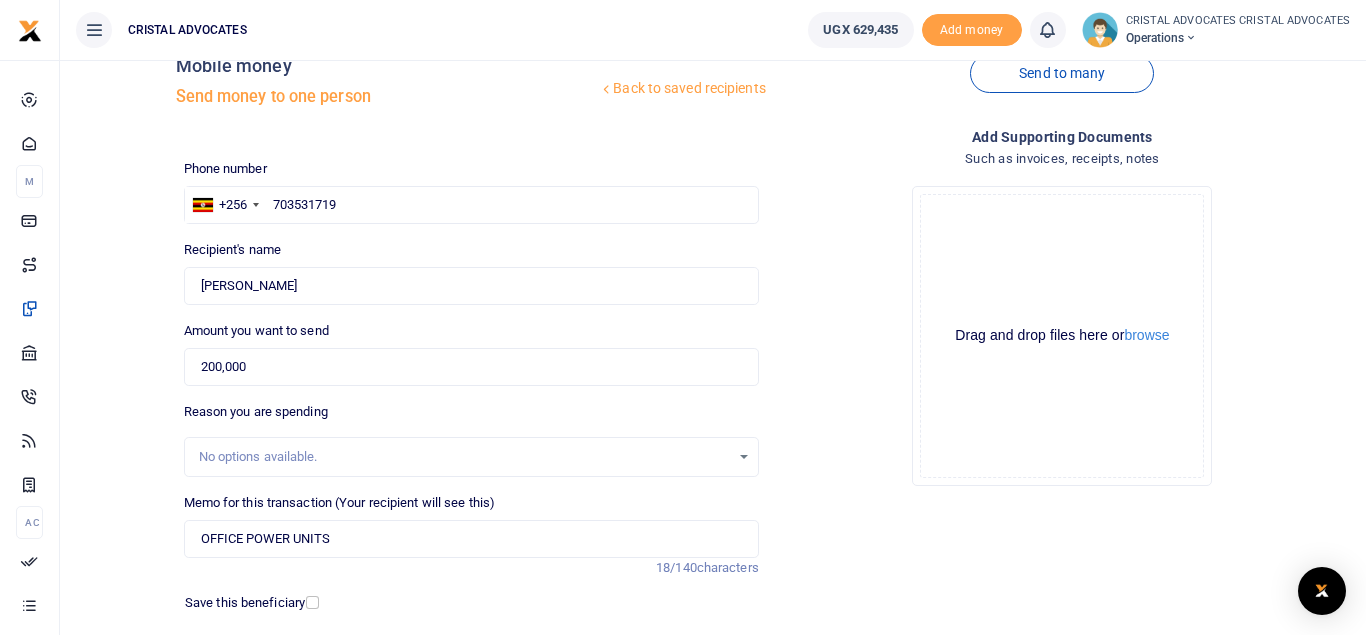 click on "Recipient's name
Found
Name is required." at bounding box center (471, 272) 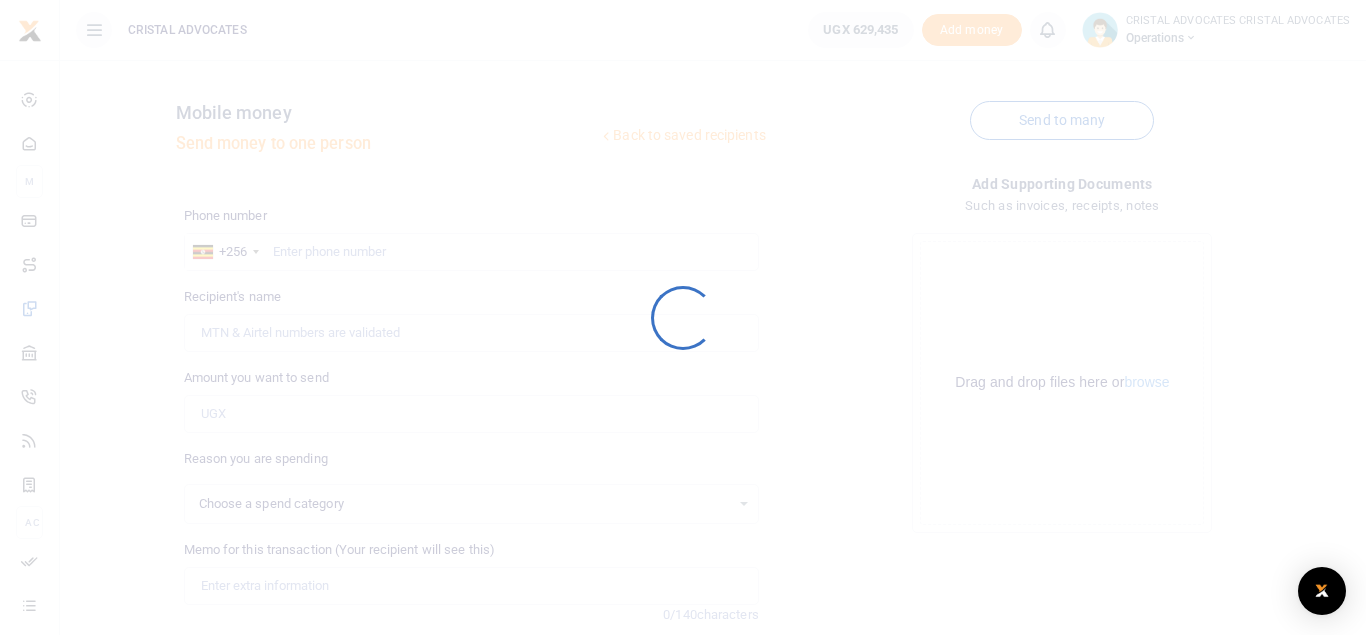 scroll, scrollTop: 0, scrollLeft: 0, axis: both 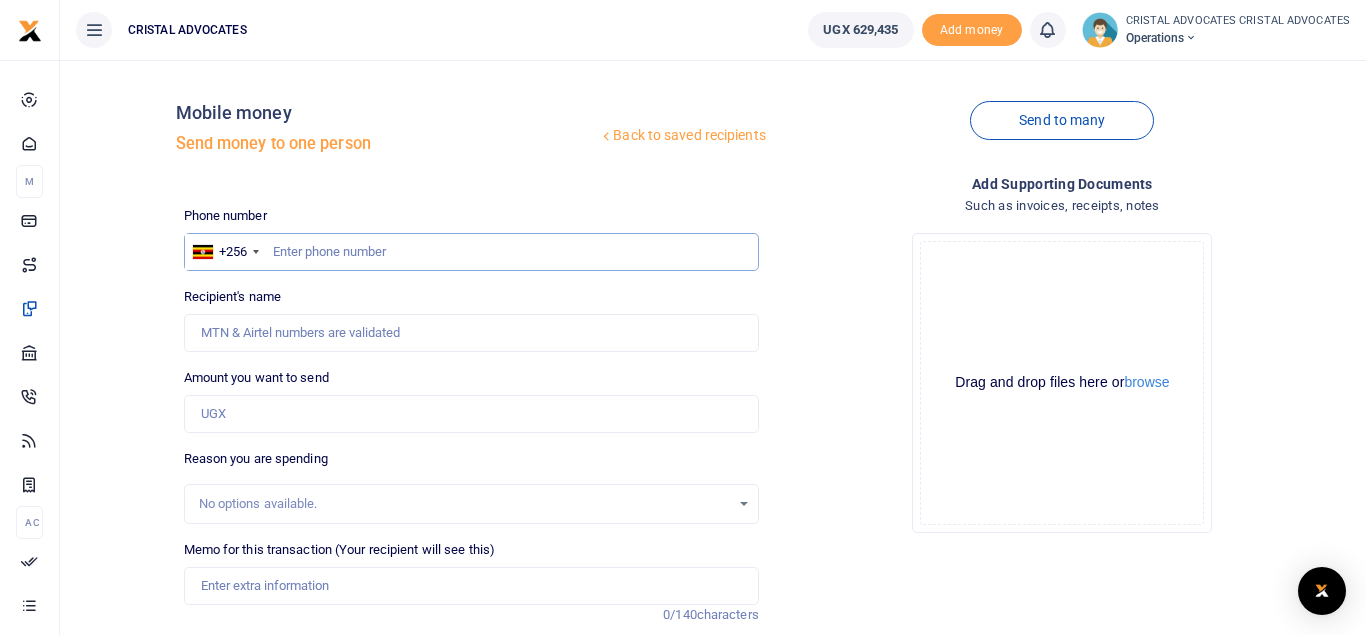 click at bounding box center (471, 252) 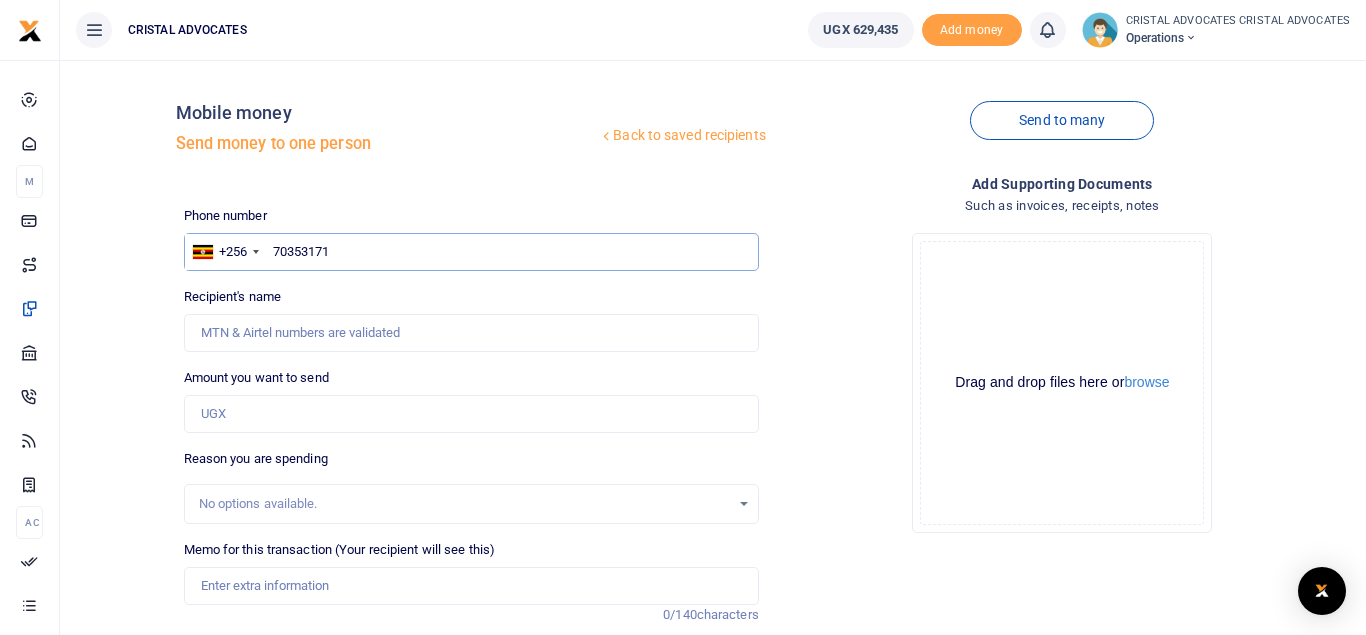 type on "703531719" 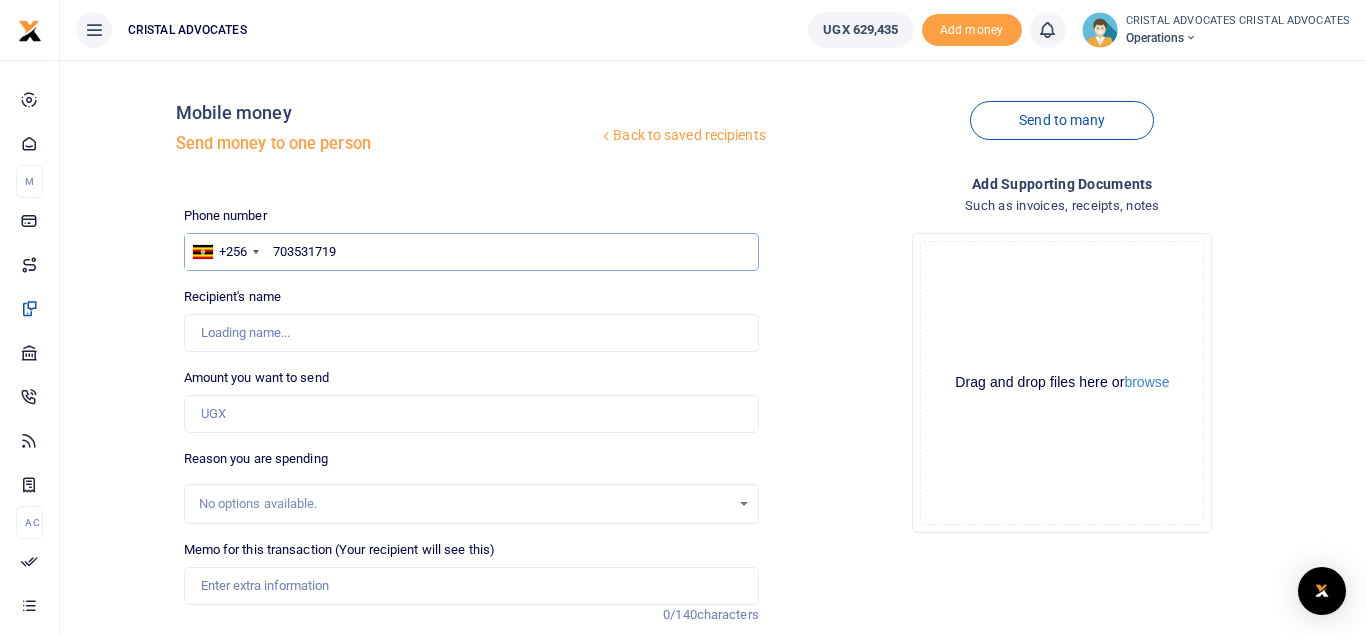 type on "[PERSON_NAME]" 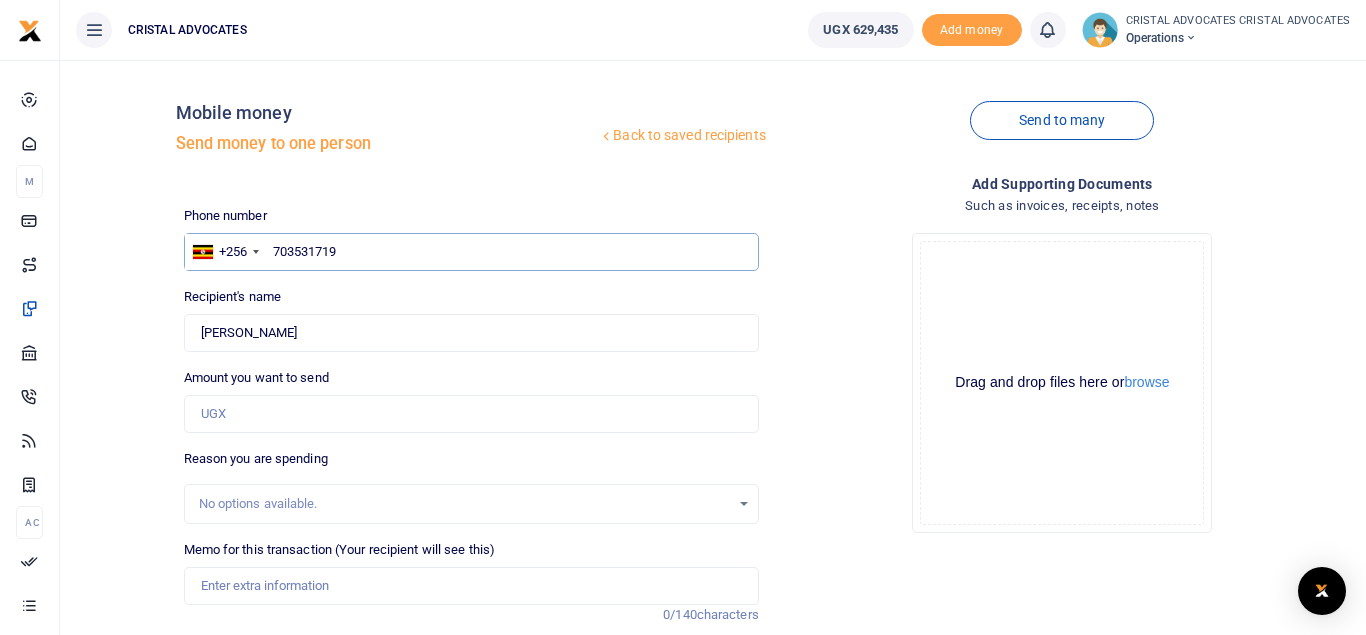type on "703531719" 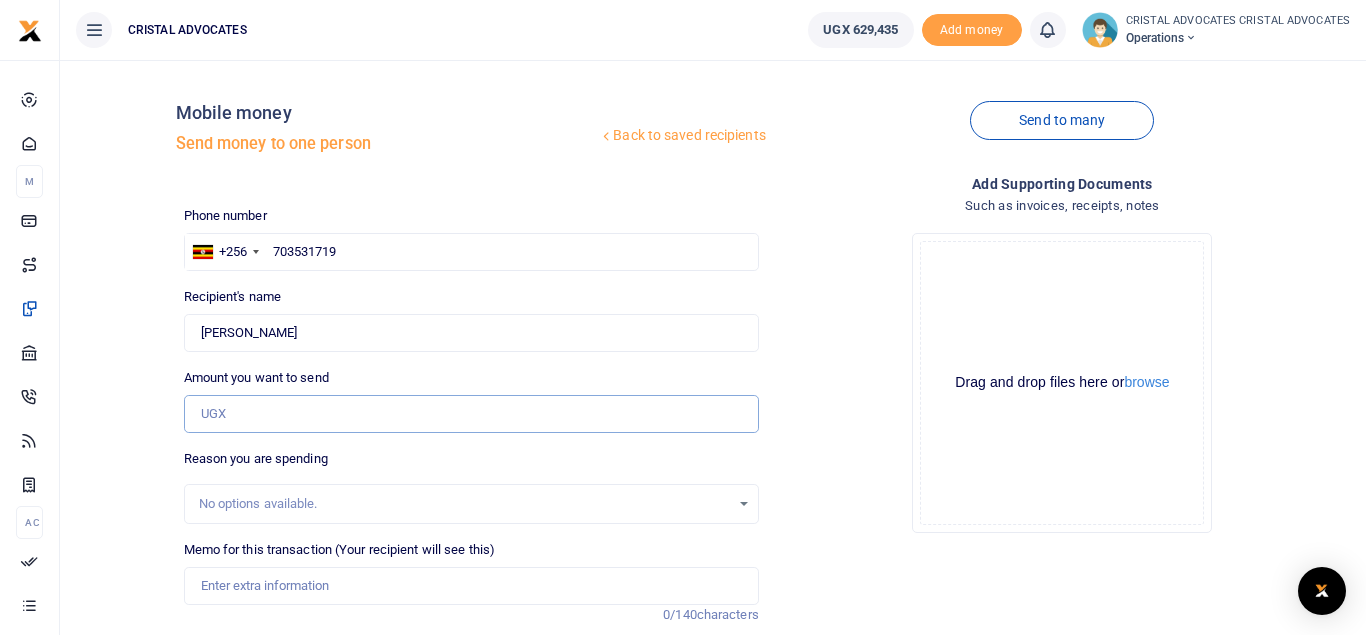 click on "Amount you want to send" at bounding box center (471, 414) 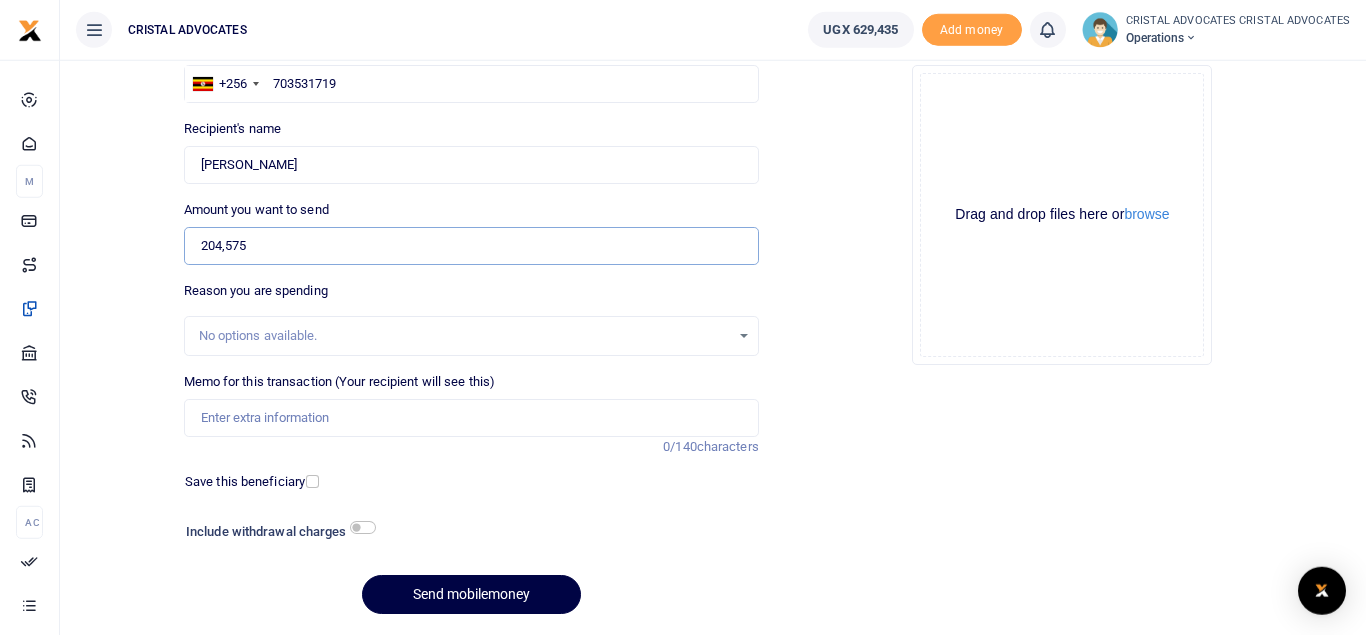 scroll, scrollTop: 171, scrollLeft: 0, axis: vertical 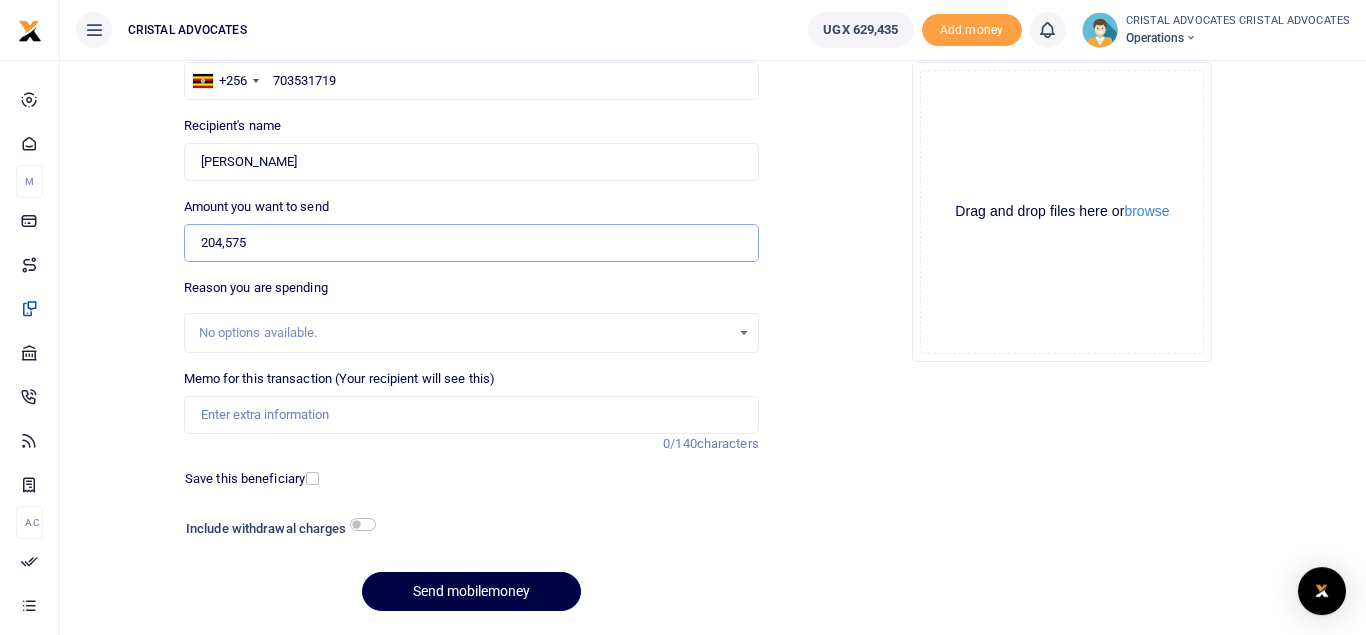 type on "204,575" 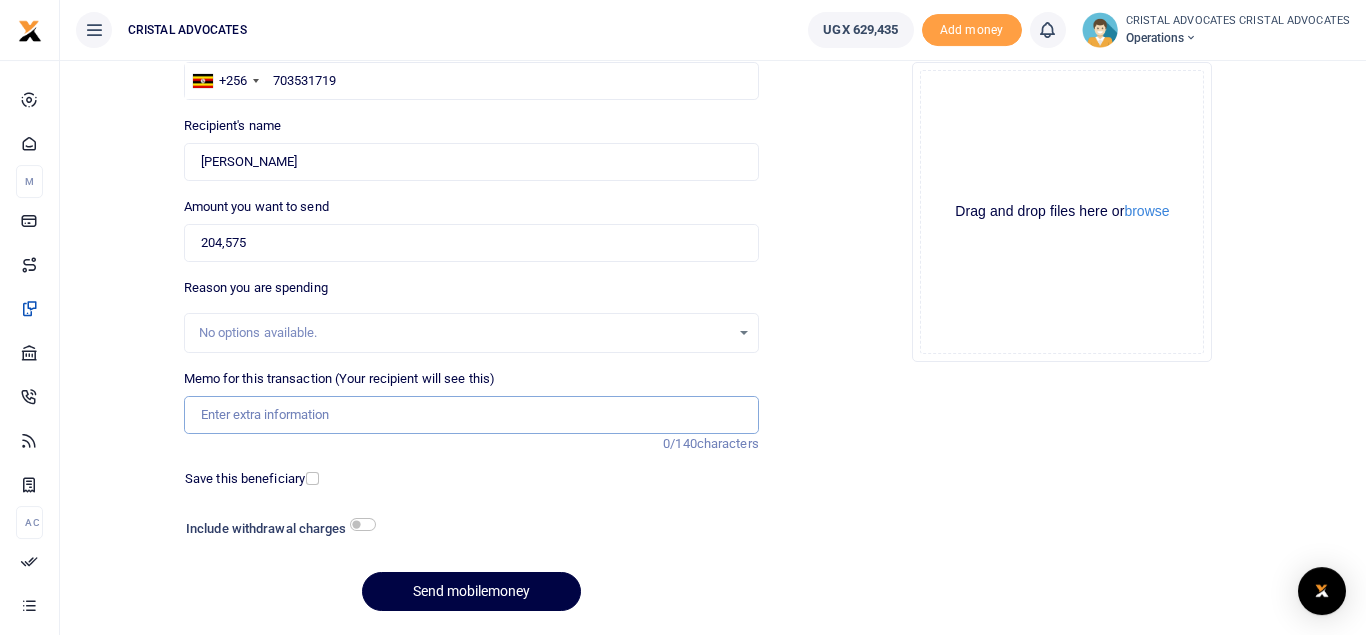 click on "Memo for this transaction (Your recipient will see this)" at bounding box center (471, 415) 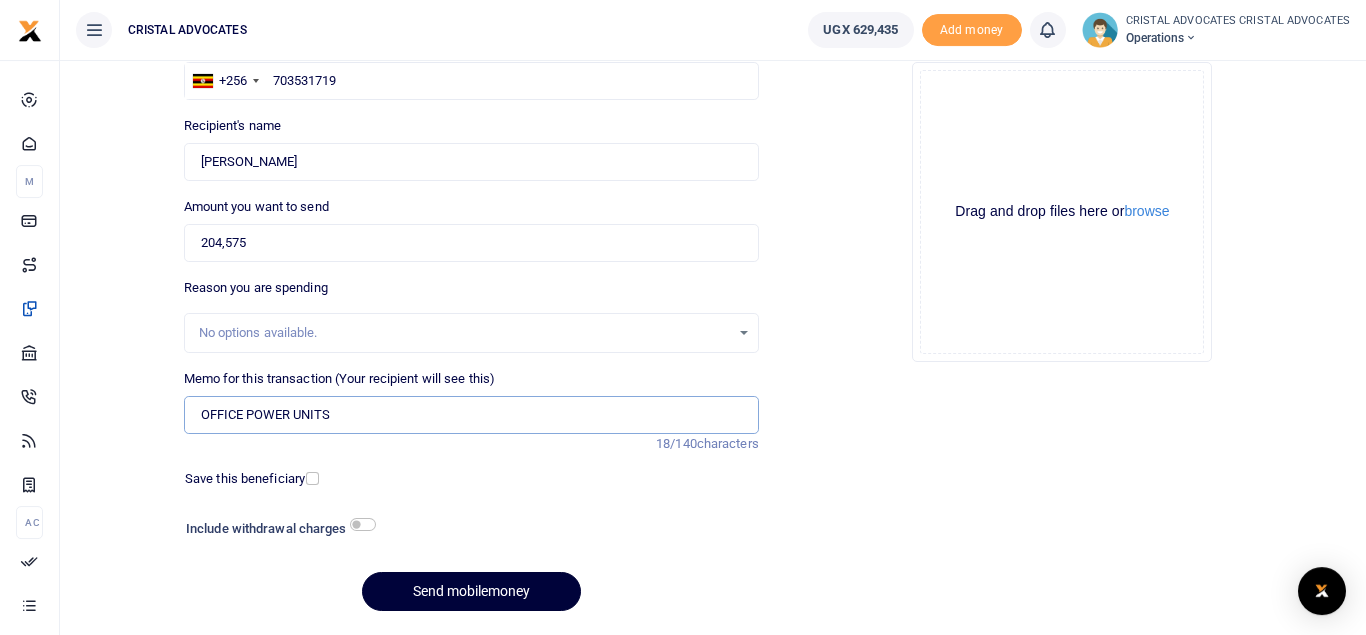 type on "OFFICE POWER UNITS" 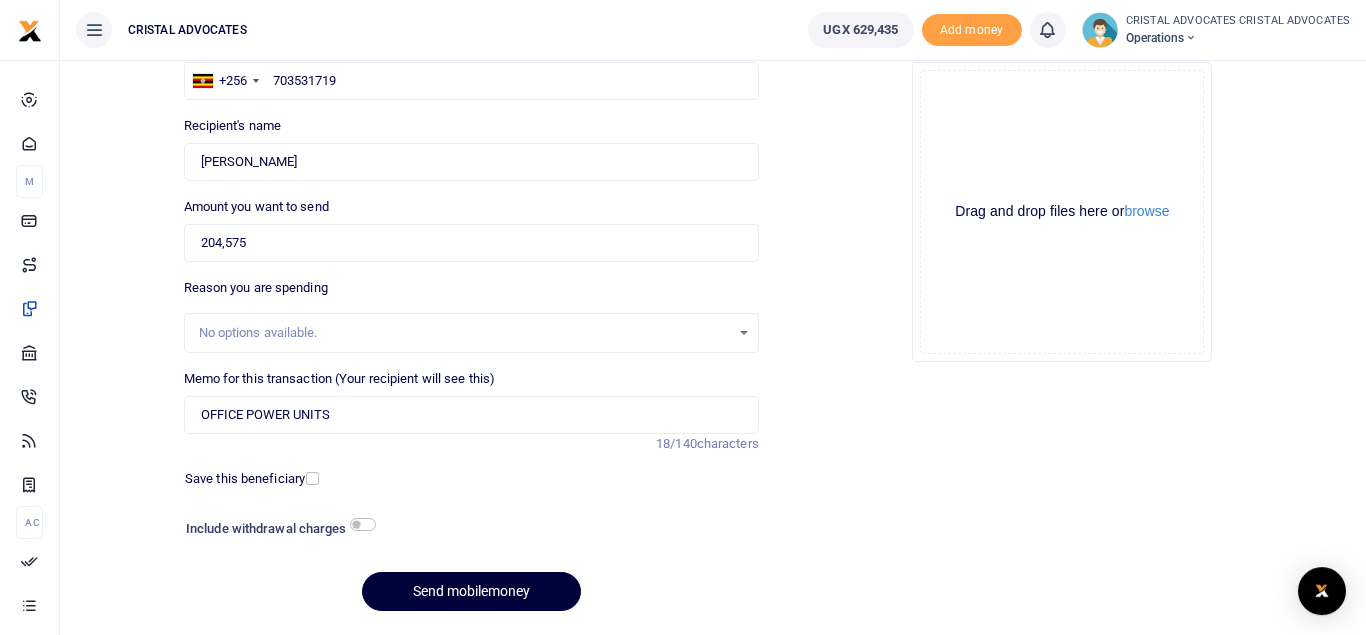 click on "Send mobilemoney" at bounding box center (471, 591) 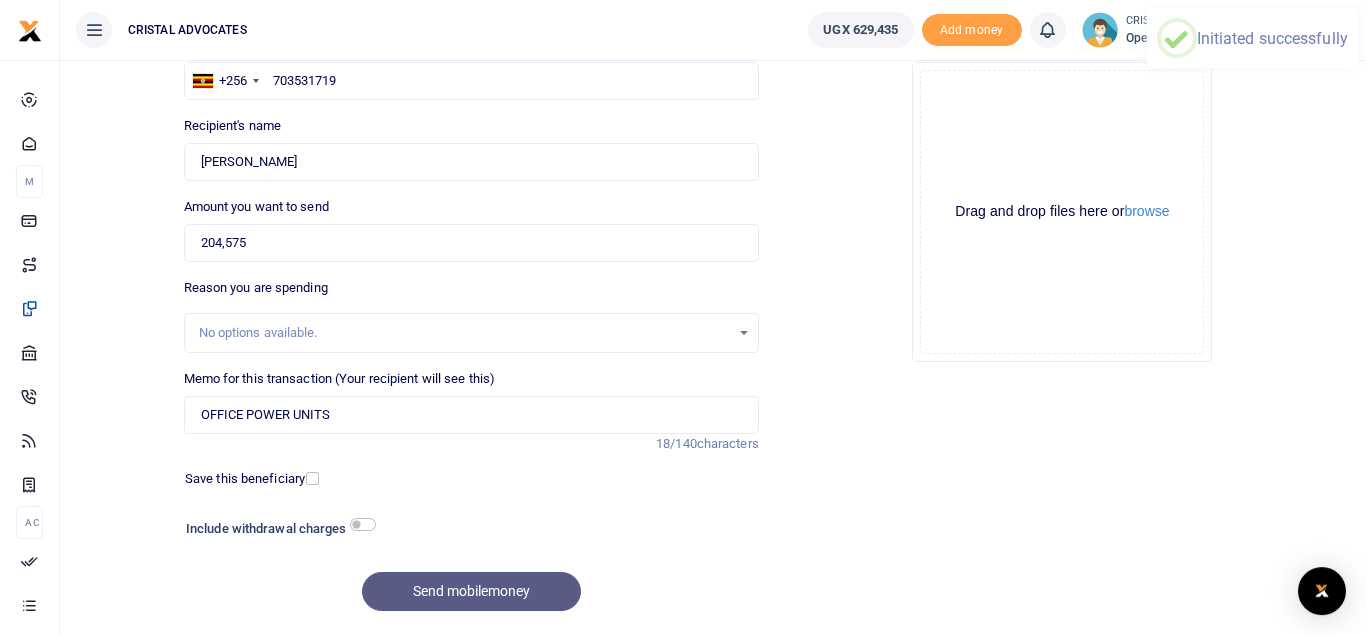click on "Drop your files here Drag and drop files here or  browse Powered by  Uppy" at bounding box center [1062, 212] 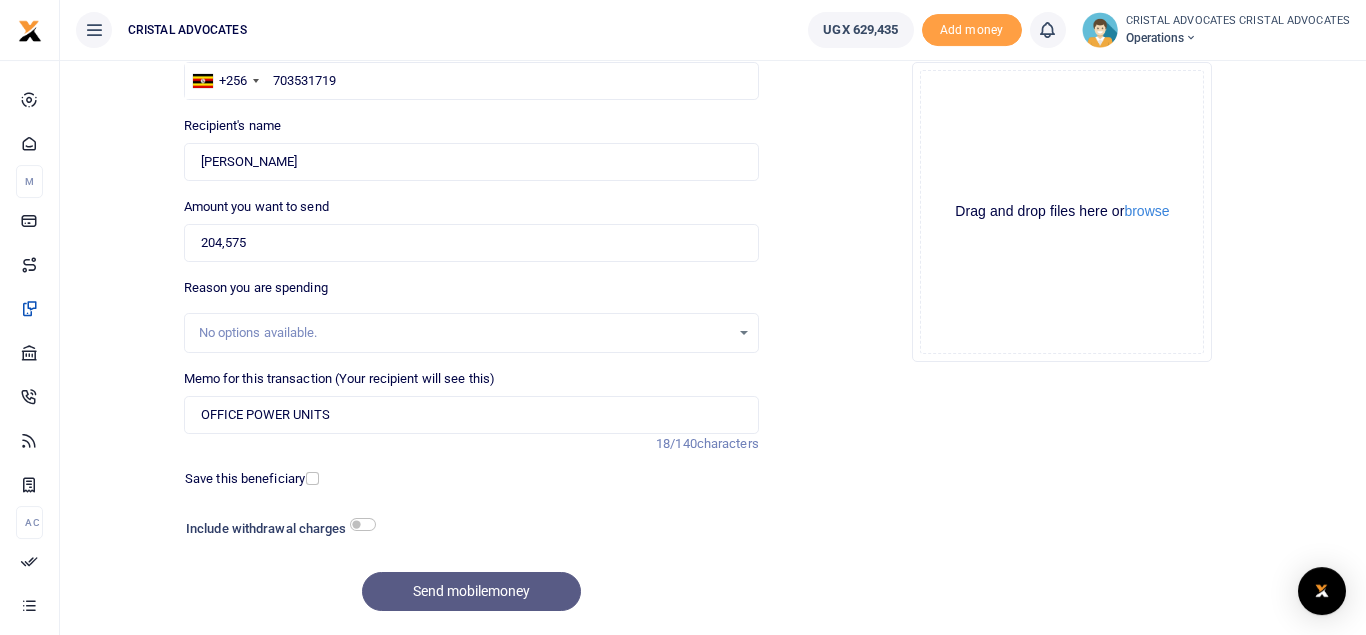 click on "Send mobilemoney" at bounding box center [471, 591] 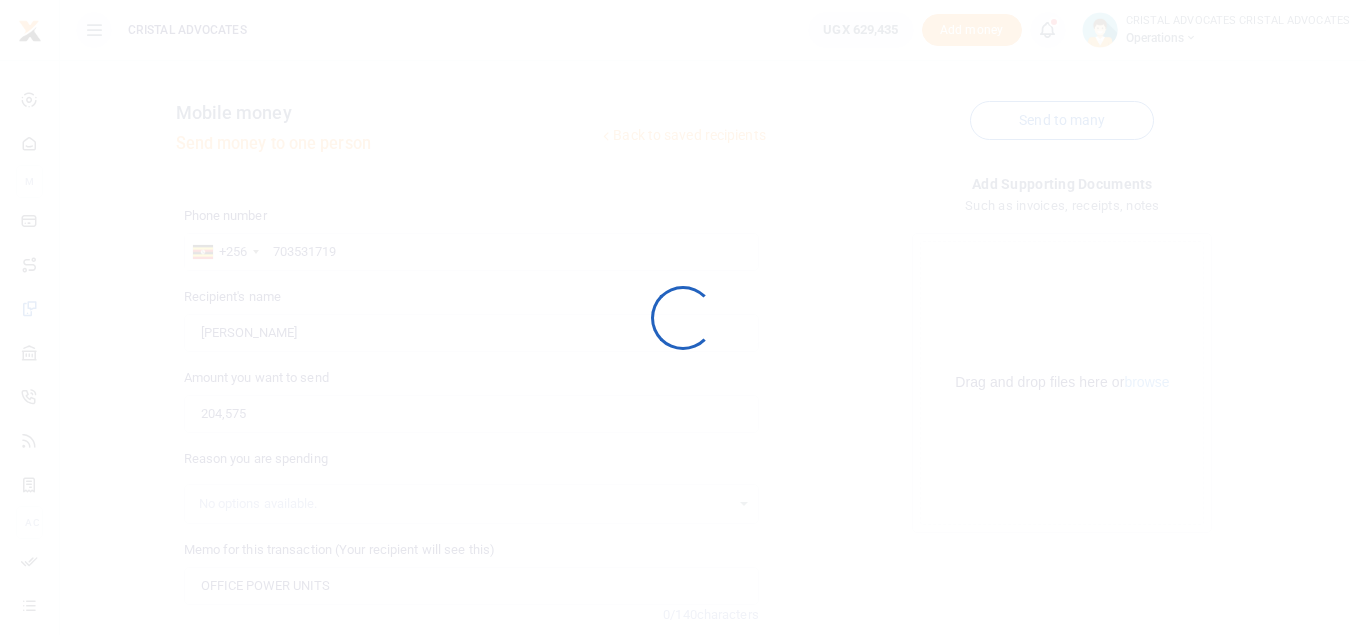 scroll, scrollTop: 171, scrollLeft: 0, axis: vertical 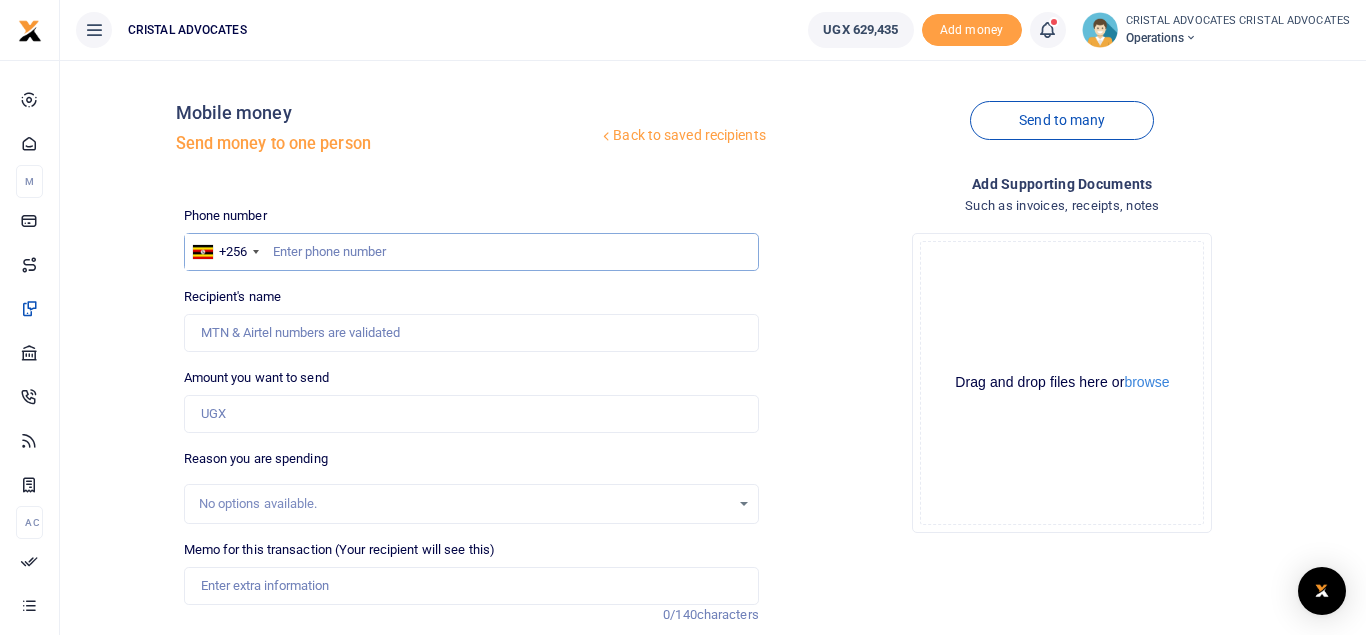 click at bounding box center (471, 252) 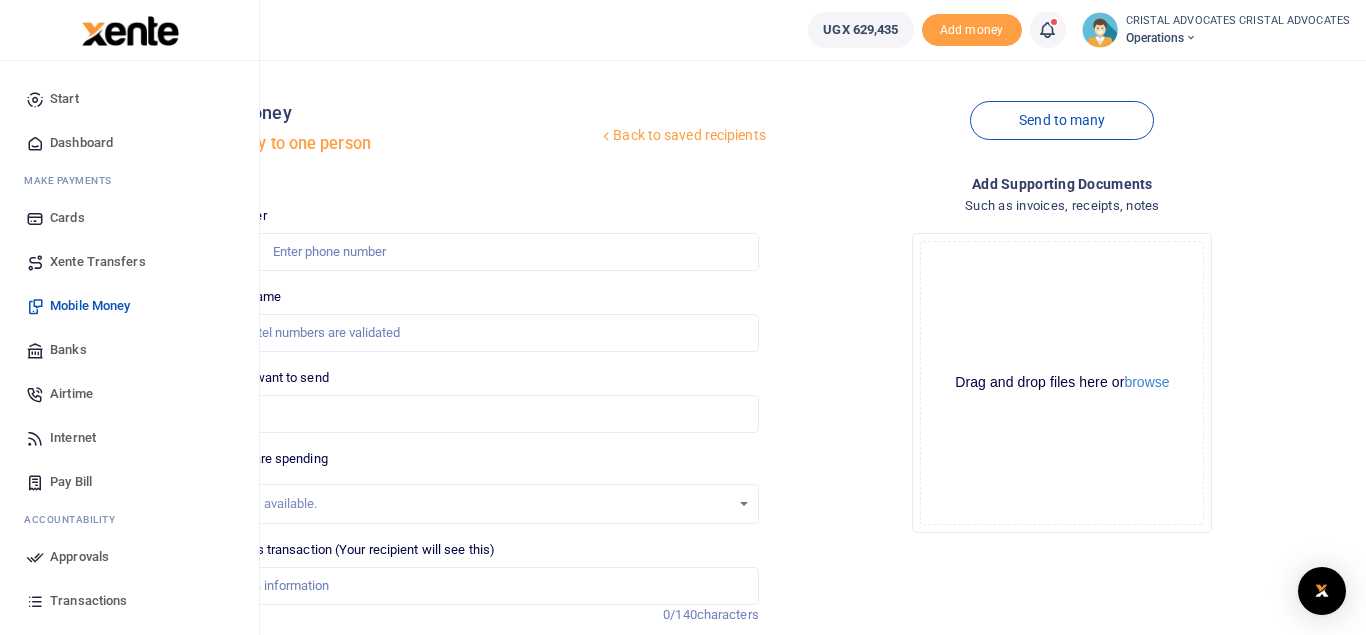 click on "Mobile Money" at bounding box center [90, 306] 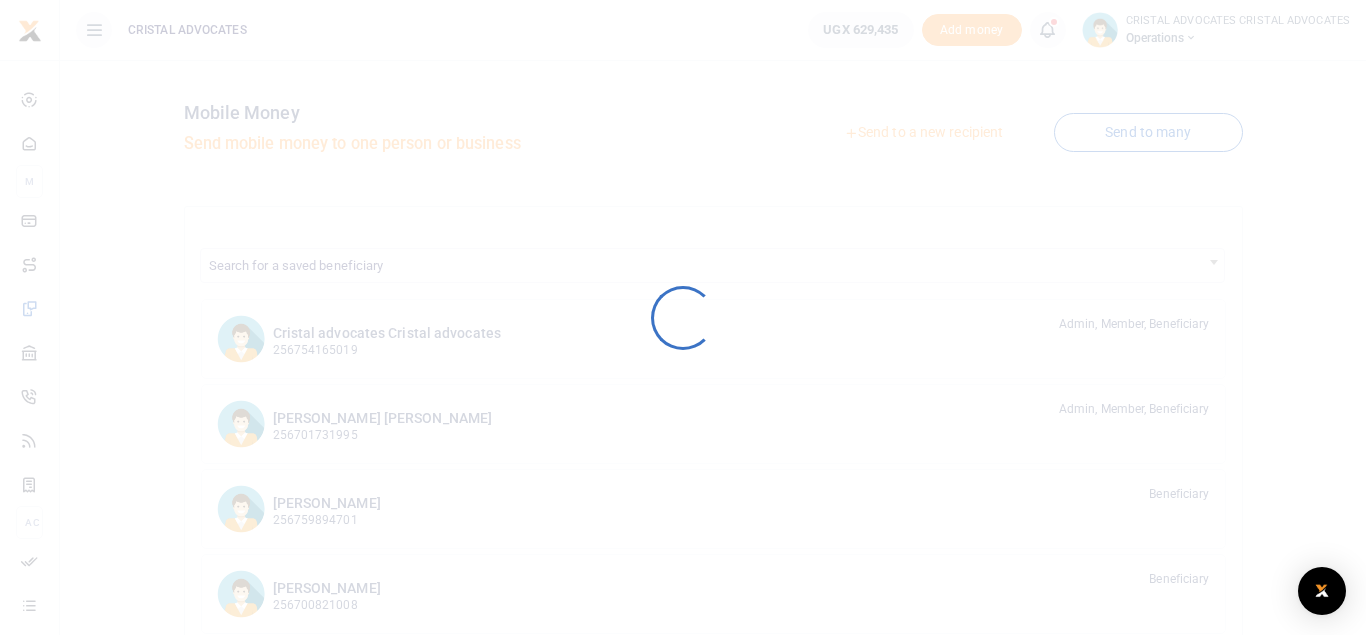 scroll, scrollTop: 0, scrollLeft: 0, axis: both 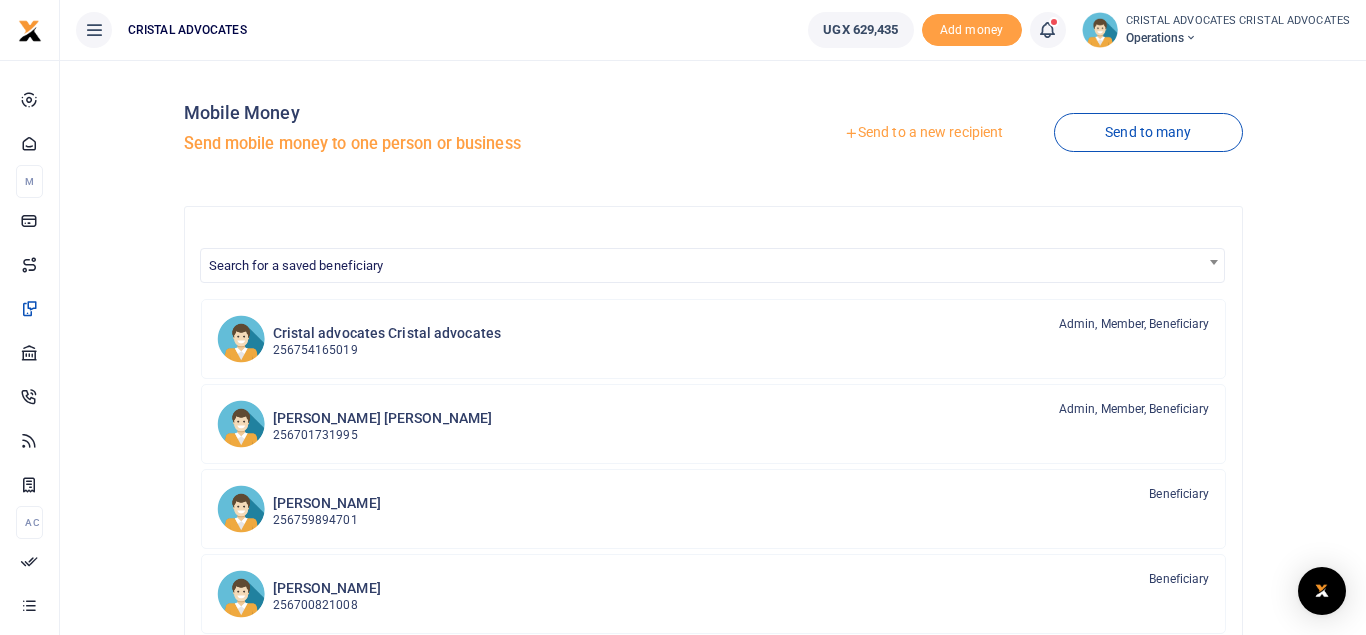 click at bounding box center (1047, 30) 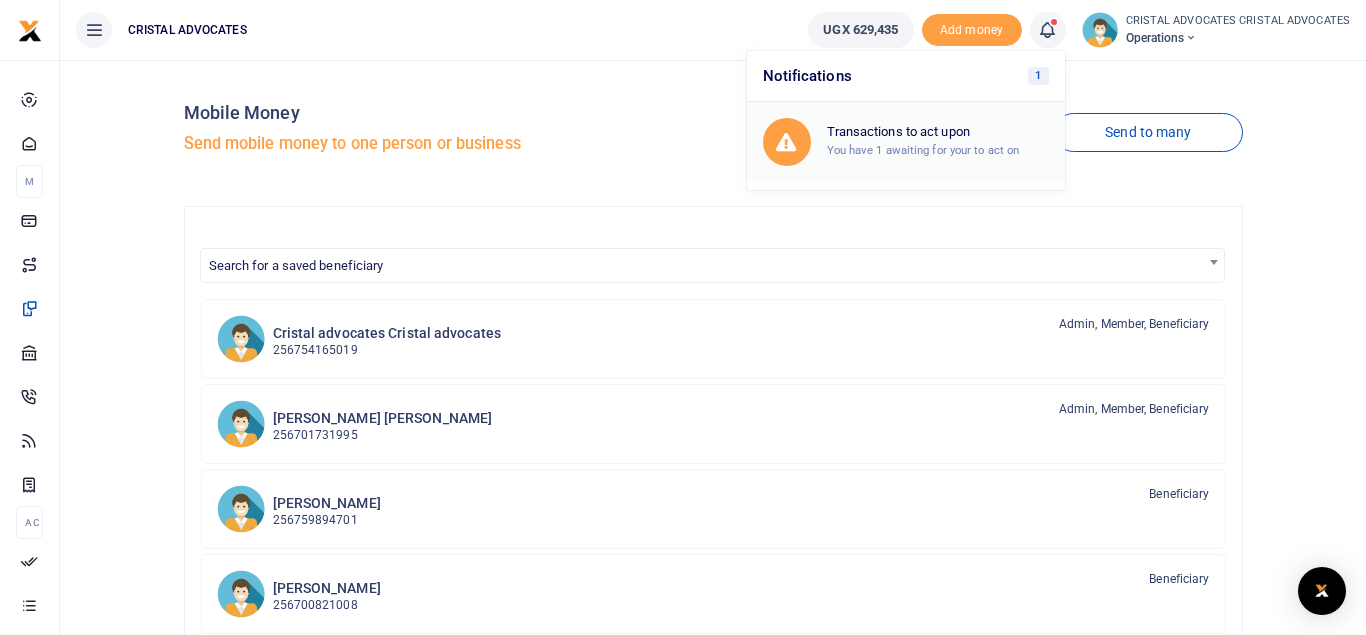 click on "You have 1 awaiting for your to act on" at bounding box center [923, 150] 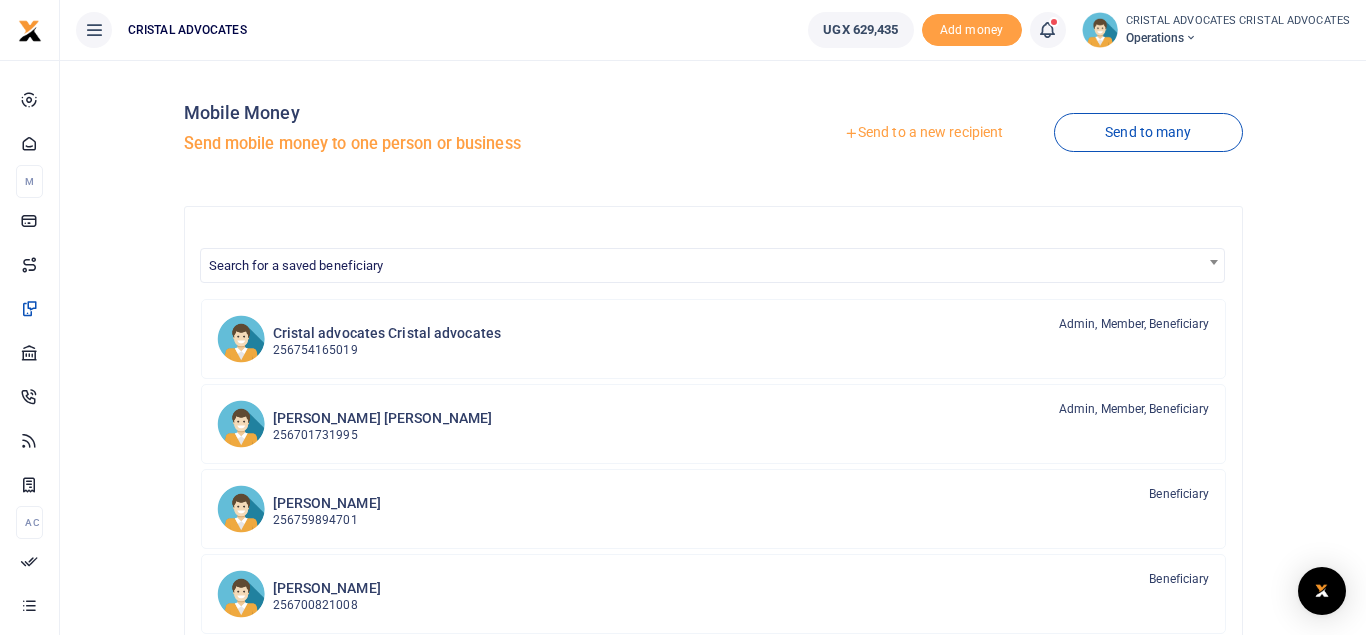 click on "Send to a new recipient
Send to many" at bounding box center [982, 133] 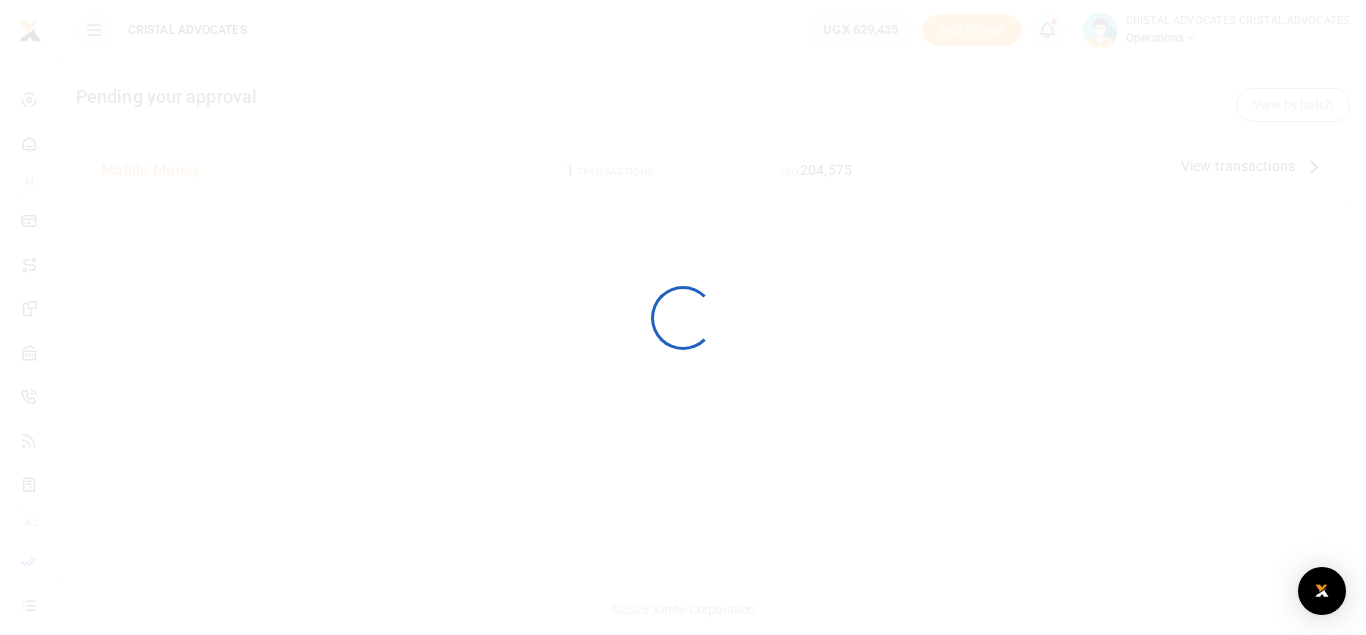 scroll, scrollTop: 0, scrollLeft: 0, axis: both 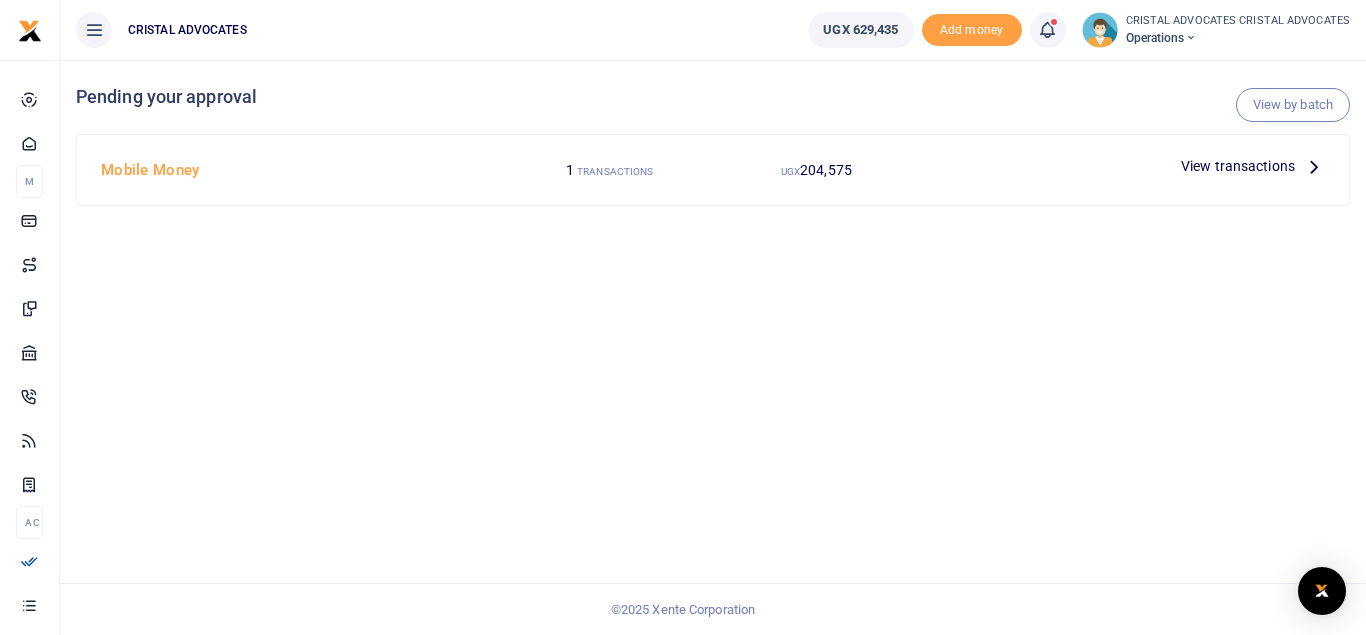 click at bounding box center [1314, 166] 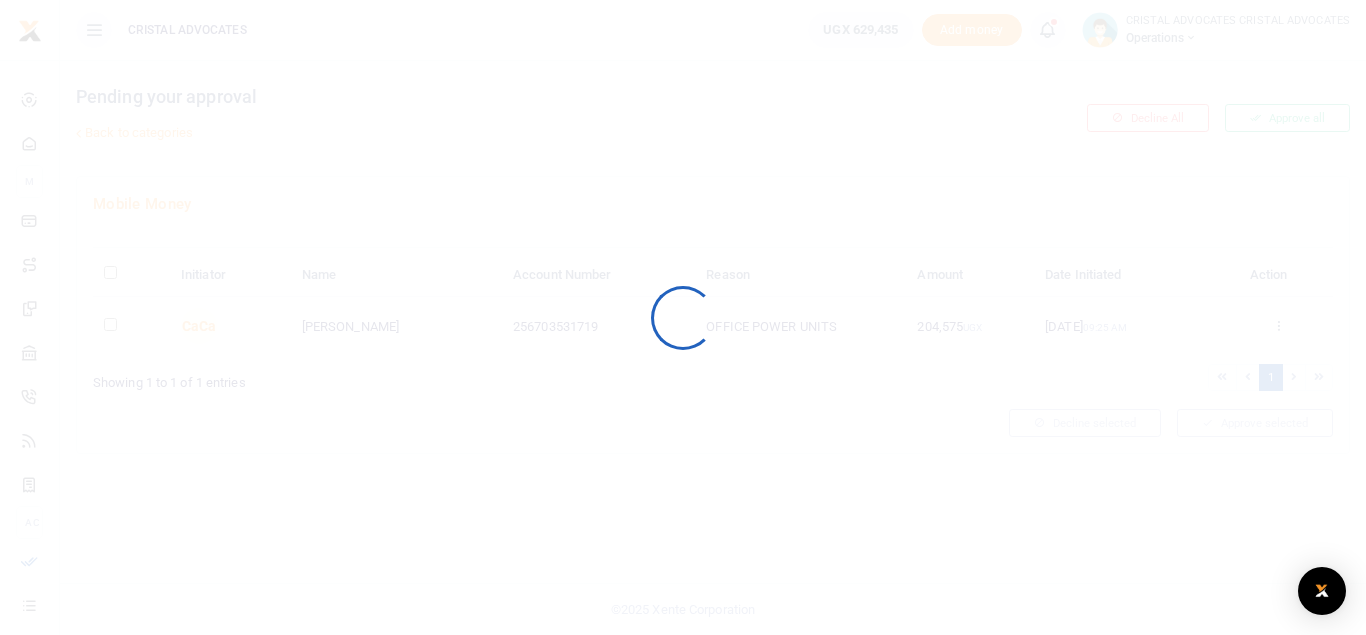 scroll, scrollTop: 0, scrollLeft: 0, axis: both 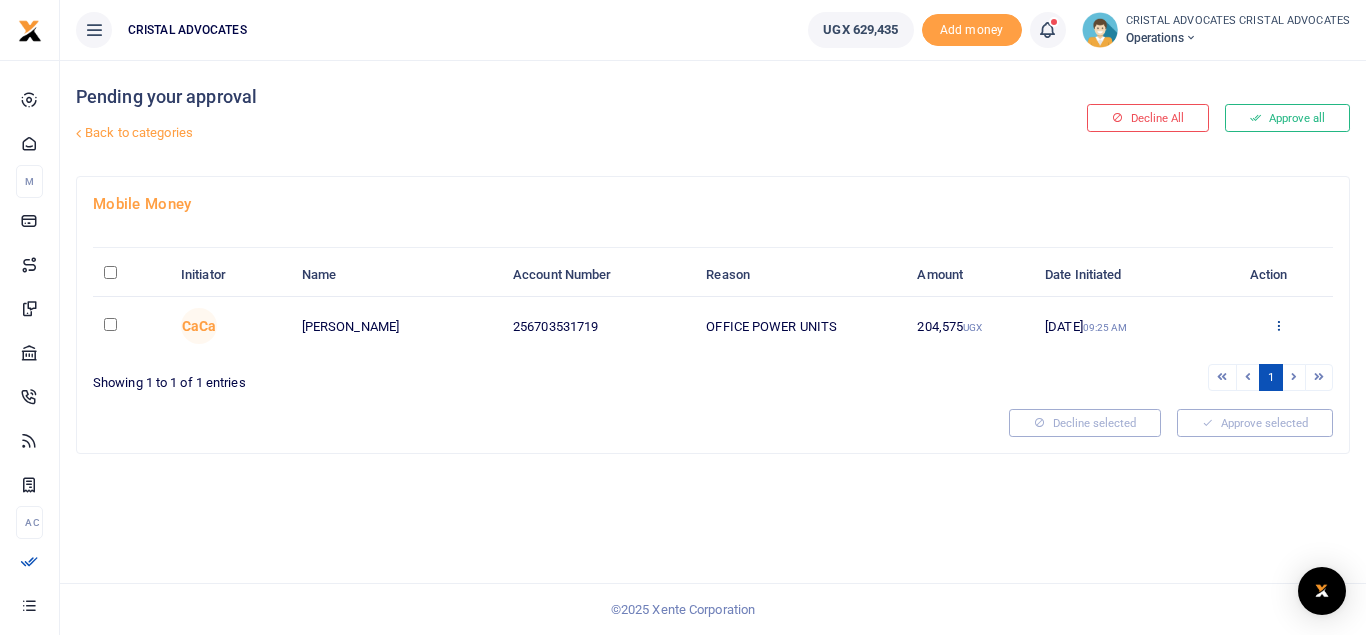 click at bounding box center [1278, 325] 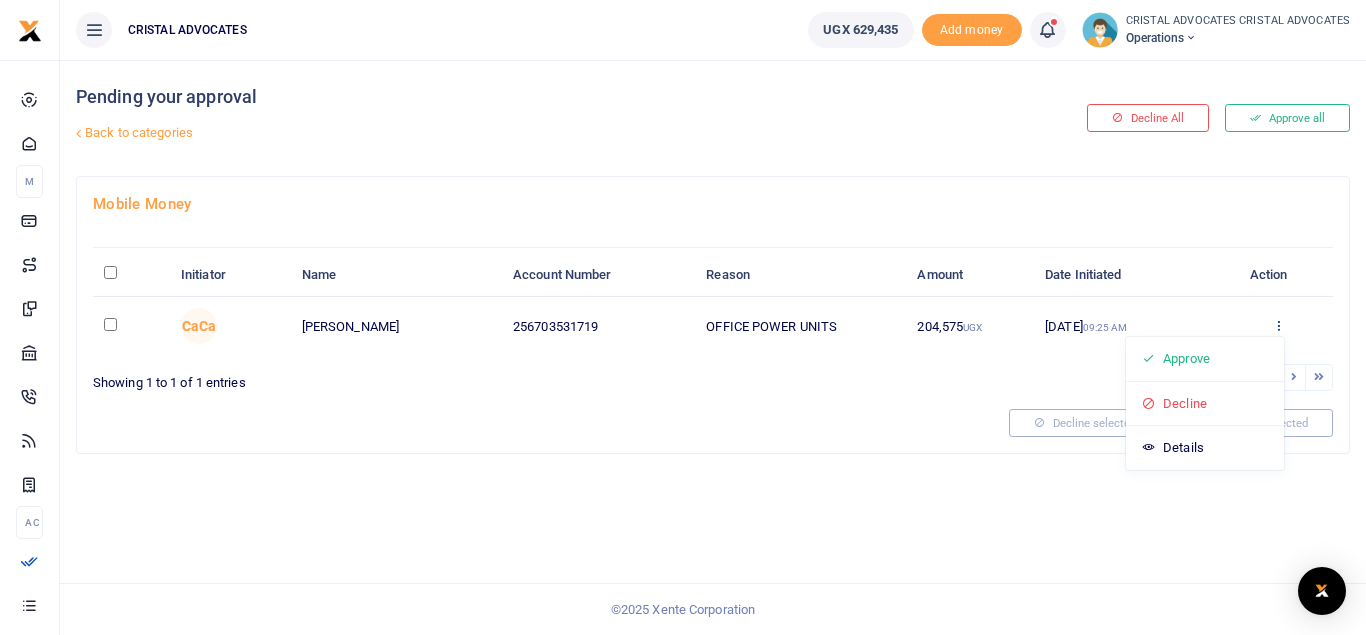 click at bounding box center (1278, 325) 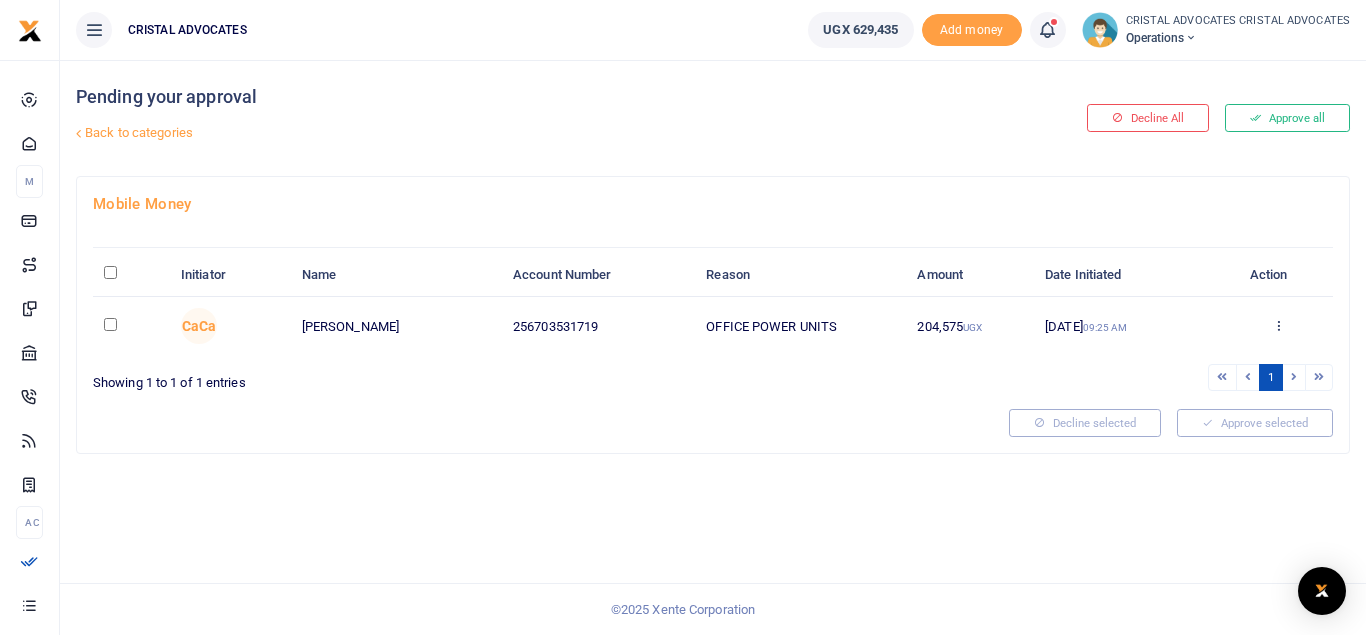 click on "17 Jul 2025  09:25 AM" at bounding box center [1128, 326] 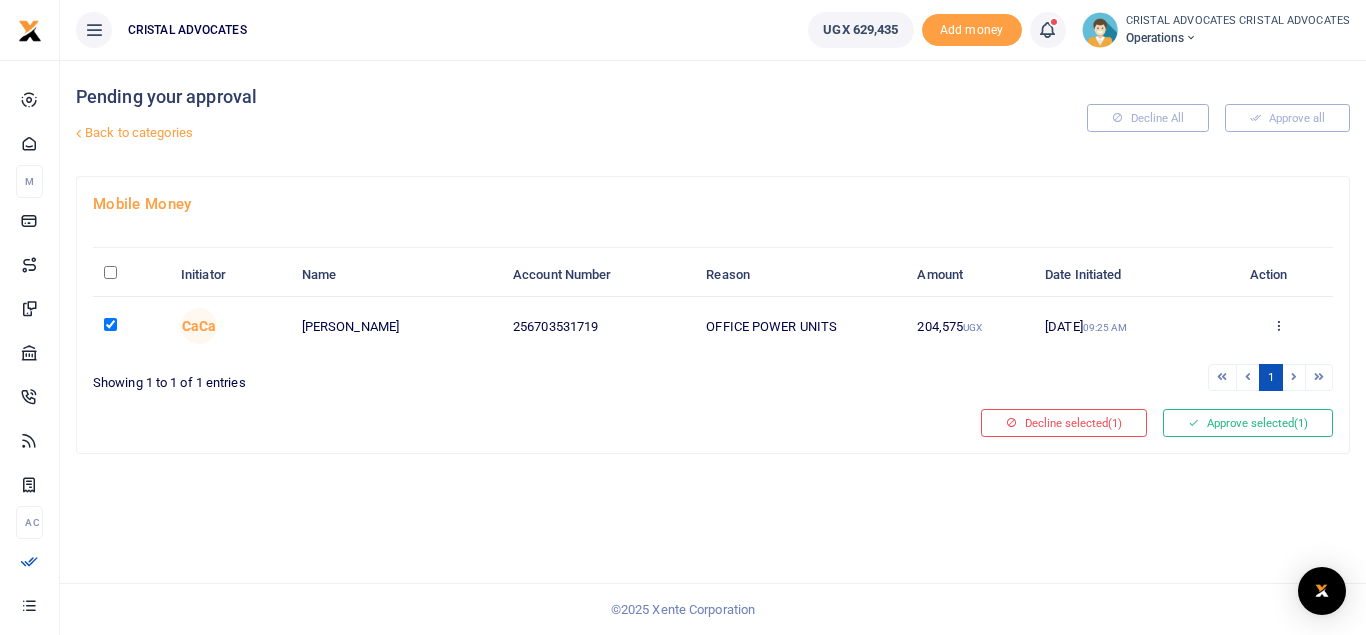 click at bounding box center [110, 272] 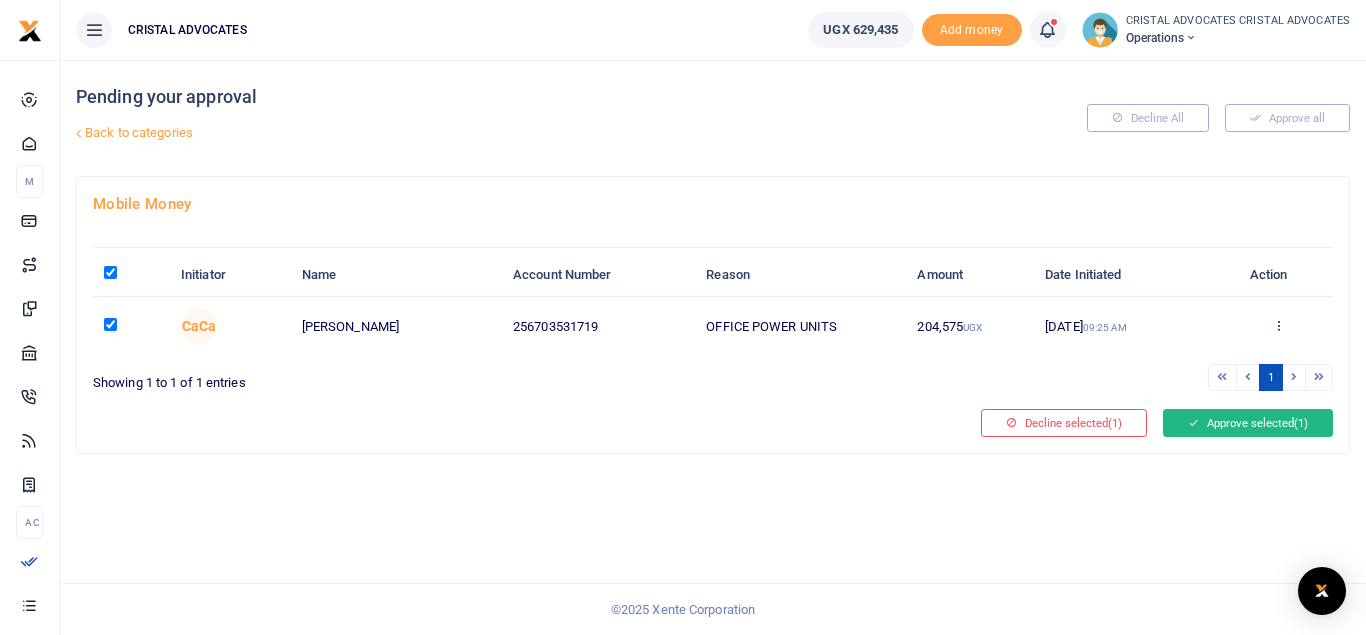 click on "Approve selected  (1)" at bounding box center (1248, 423) 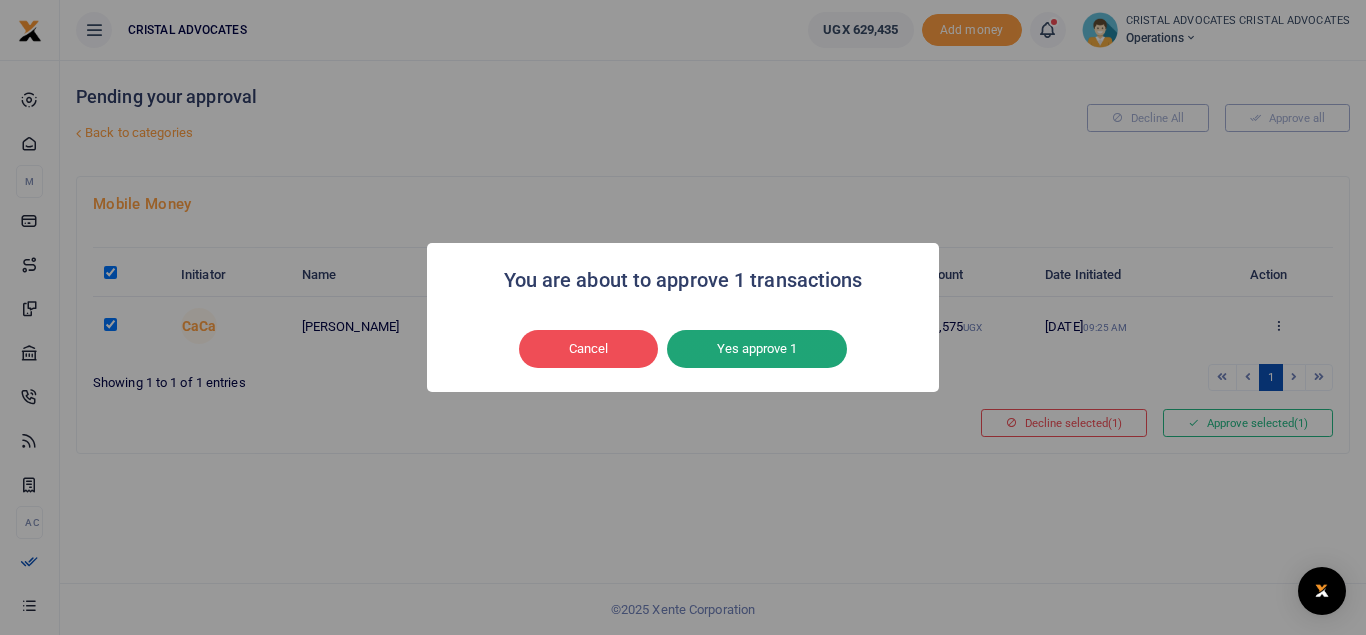 click on "Yes approve 1" at bounding box center [757, 349] 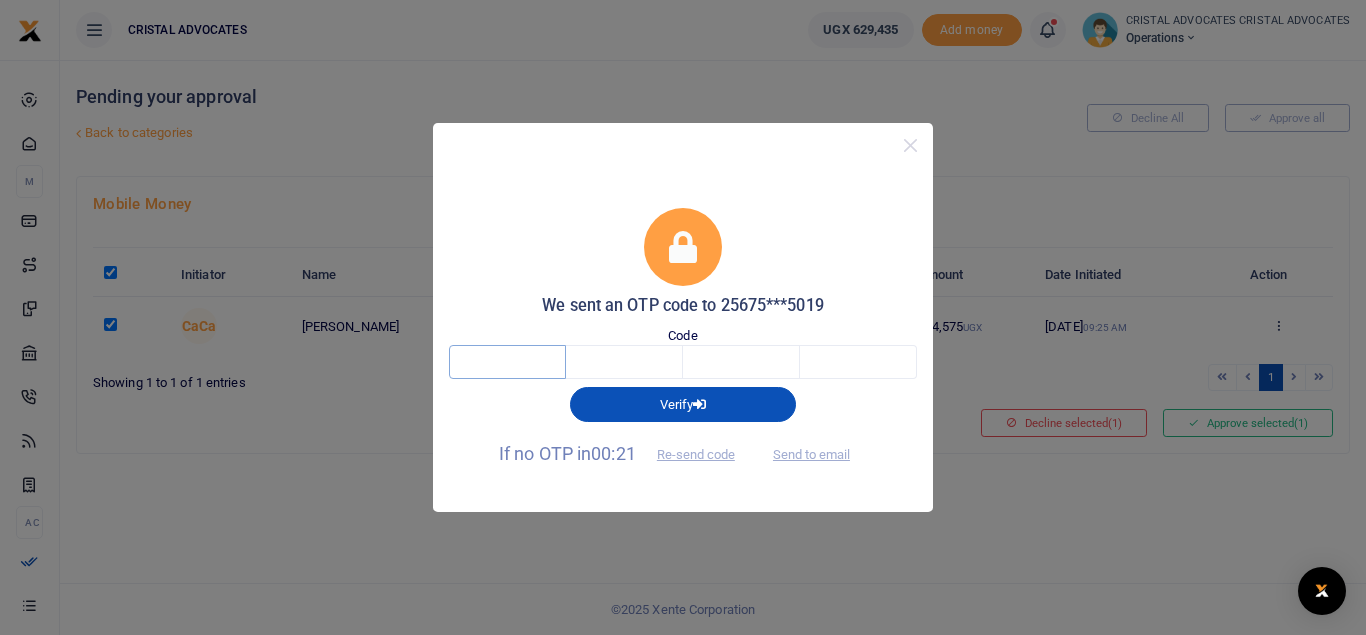 click at bounding box center (507, 362) 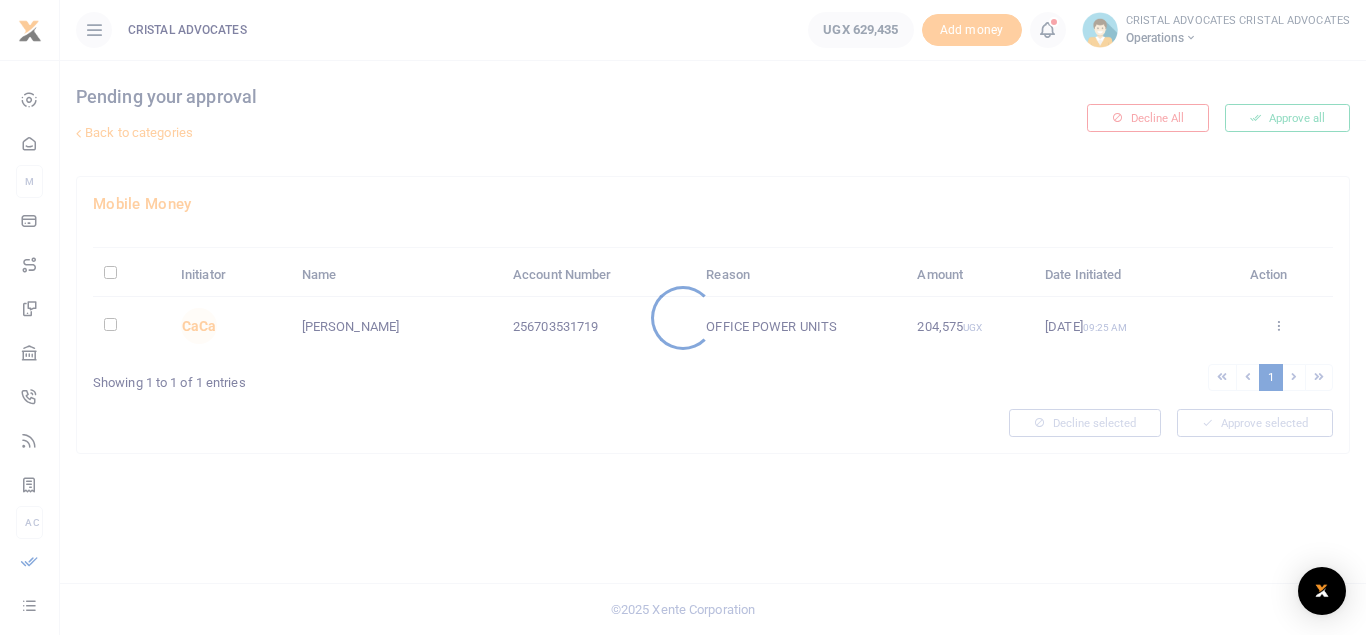 scroll, scrollTop: 0, scrollLeft: 0, axis: both 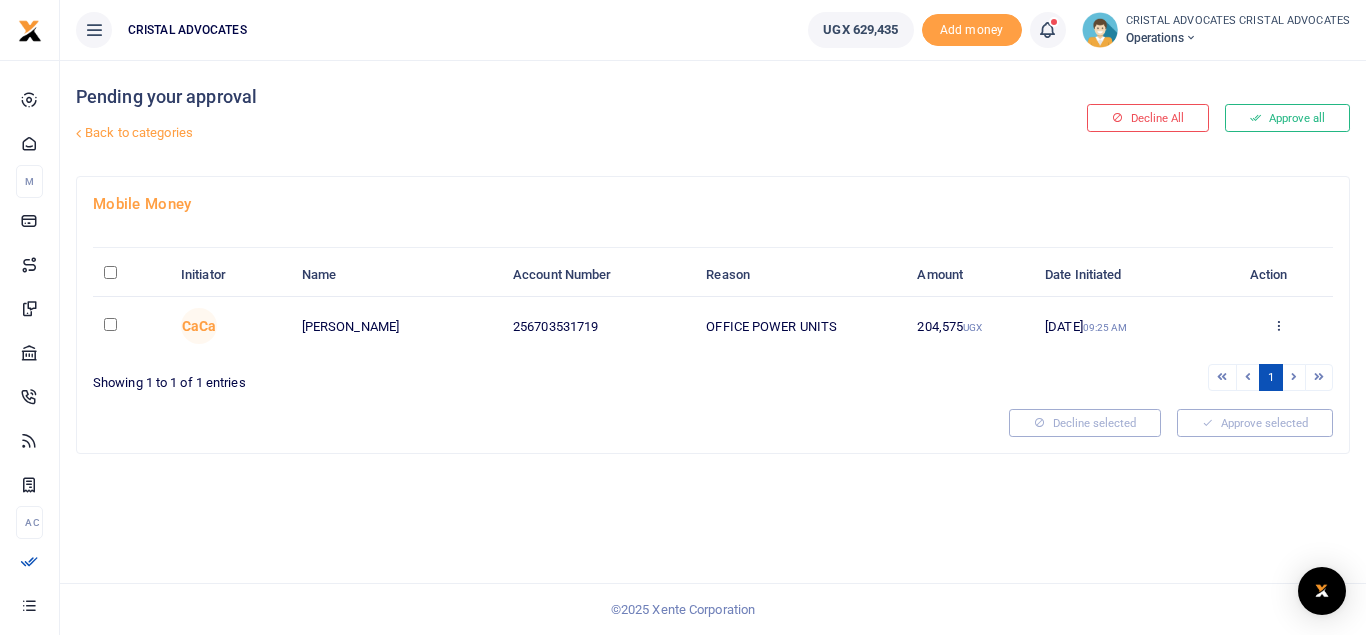 click on "Approve
Decline
Details" at bounding box center (1277, 327) 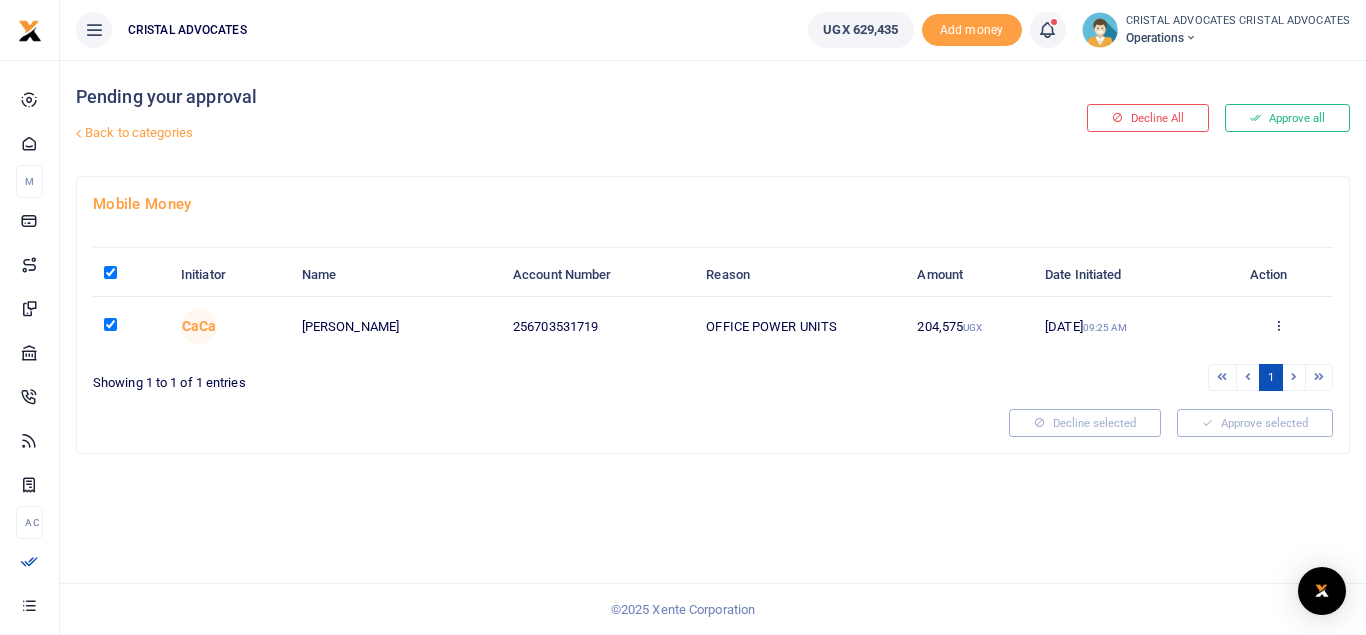 checkbox on "true" 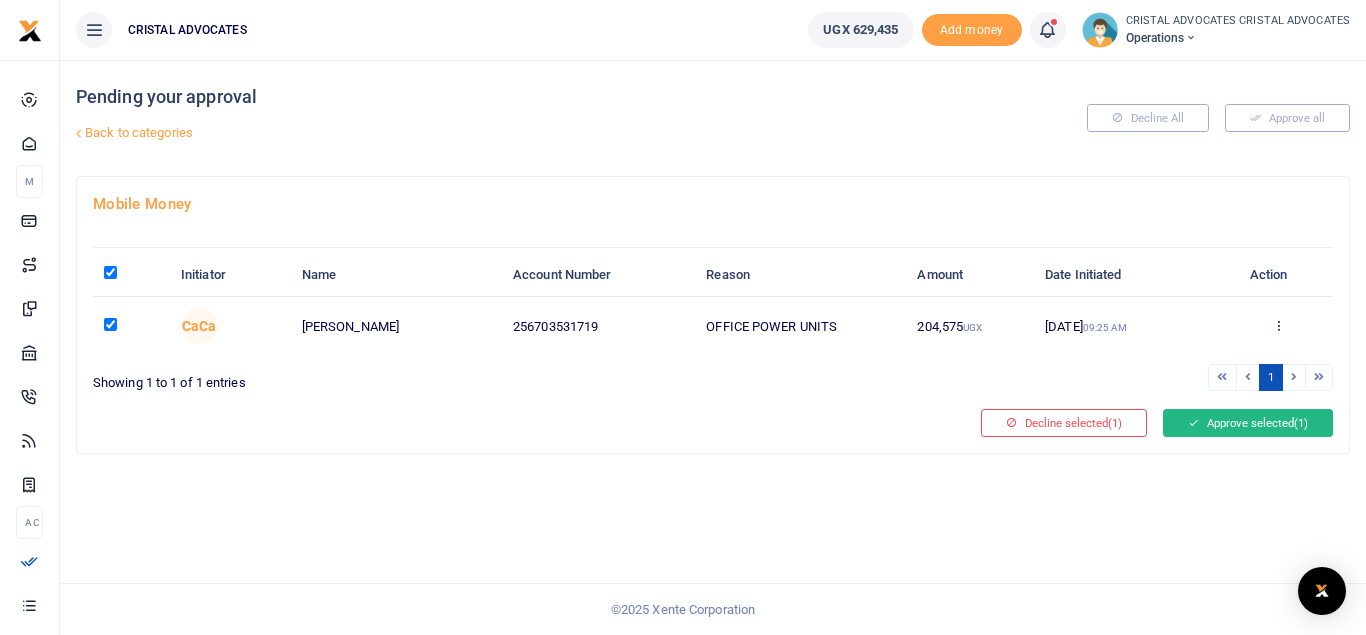 click on "Approve selected  (1)" at bounding box center [1248, 423] 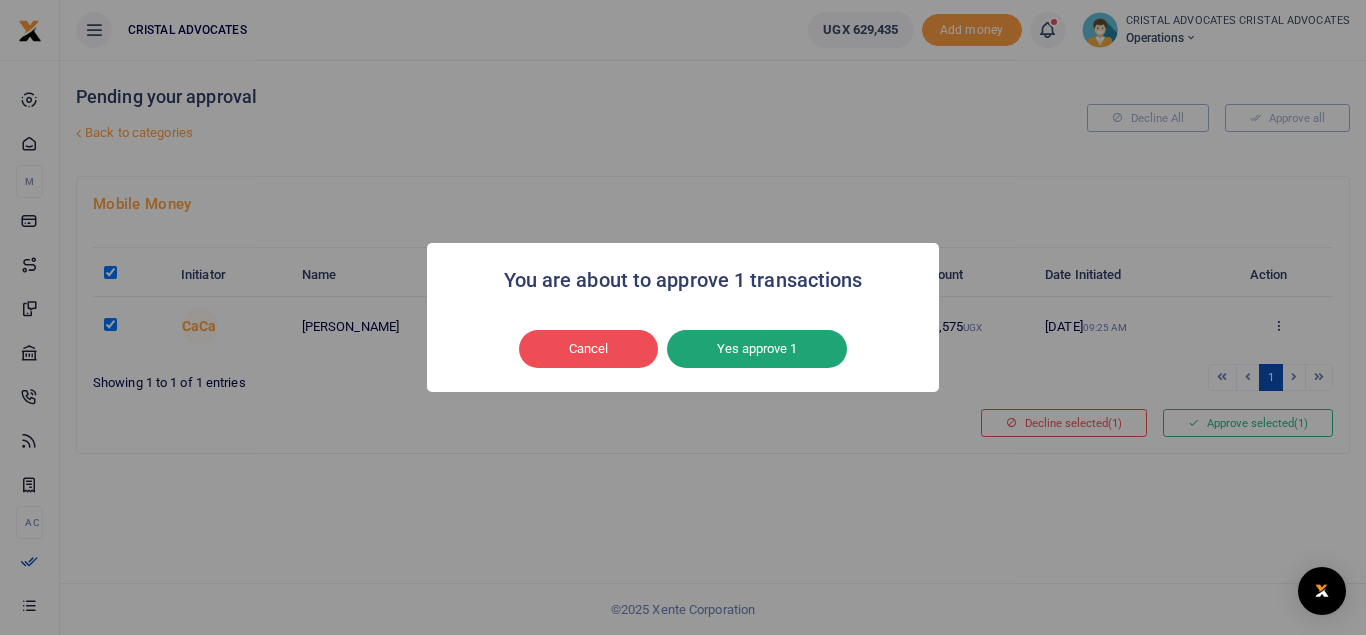 click on "Yes approve 1" at bounding box center [757, 349] 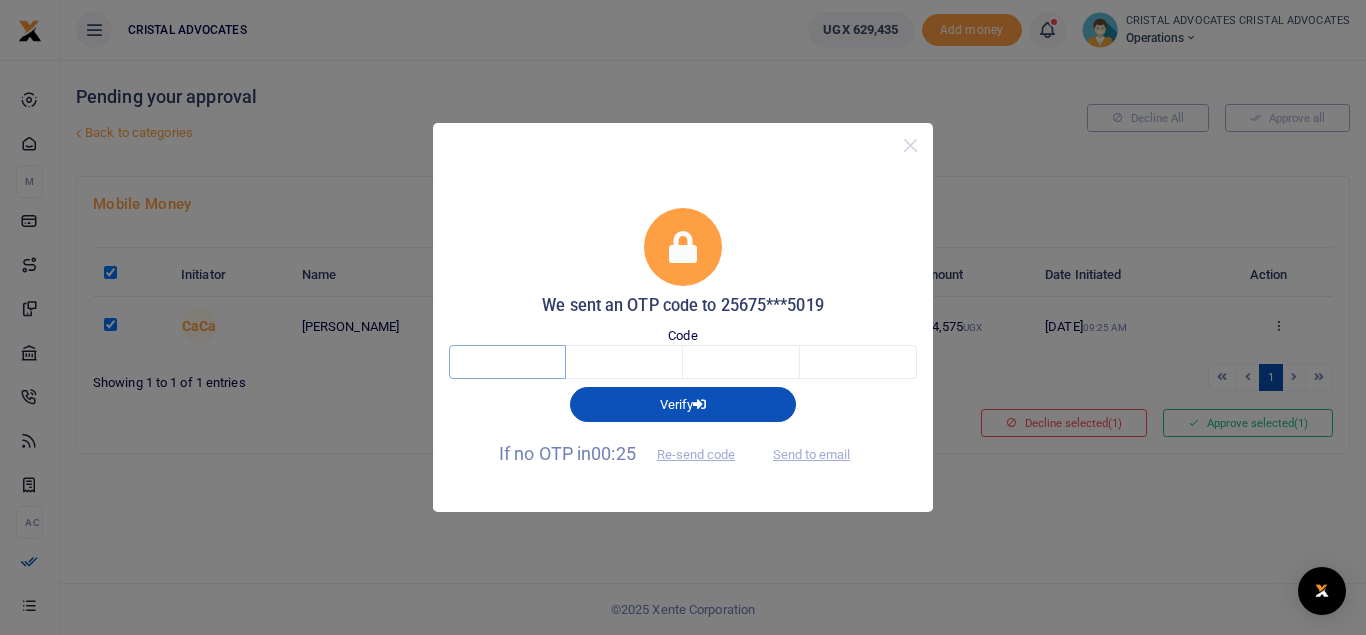 click at bounding box center (507, 362) 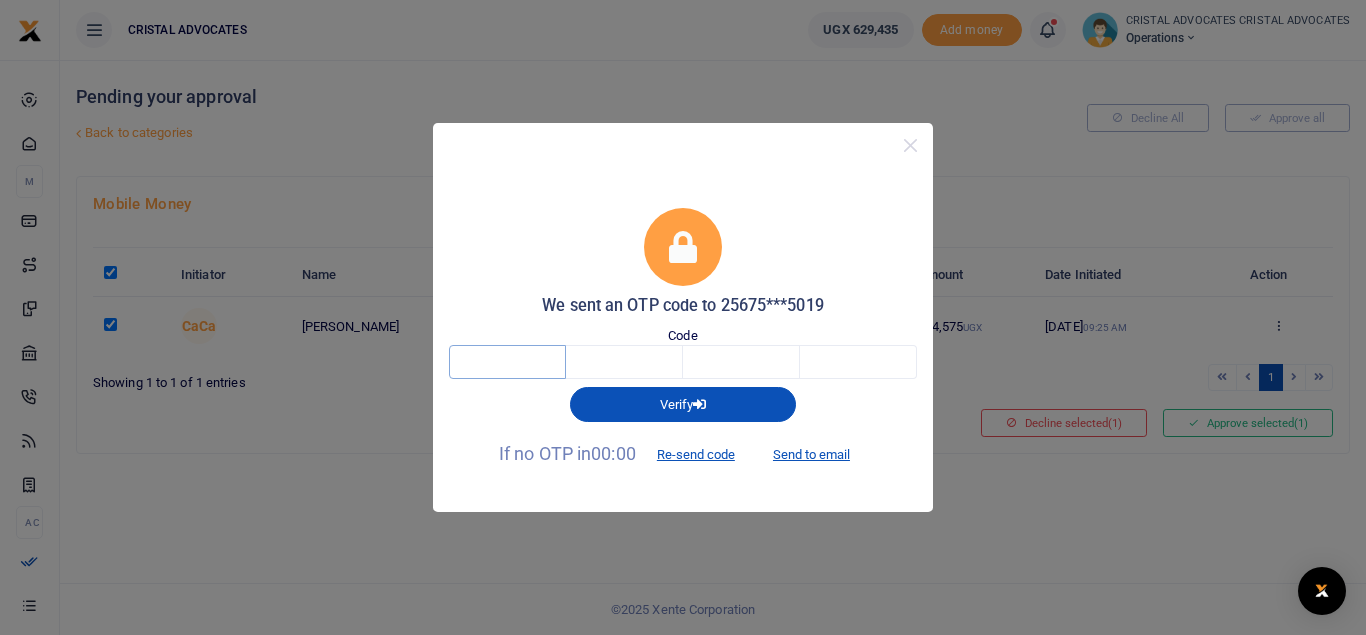 click at bounding box center (507, 362) 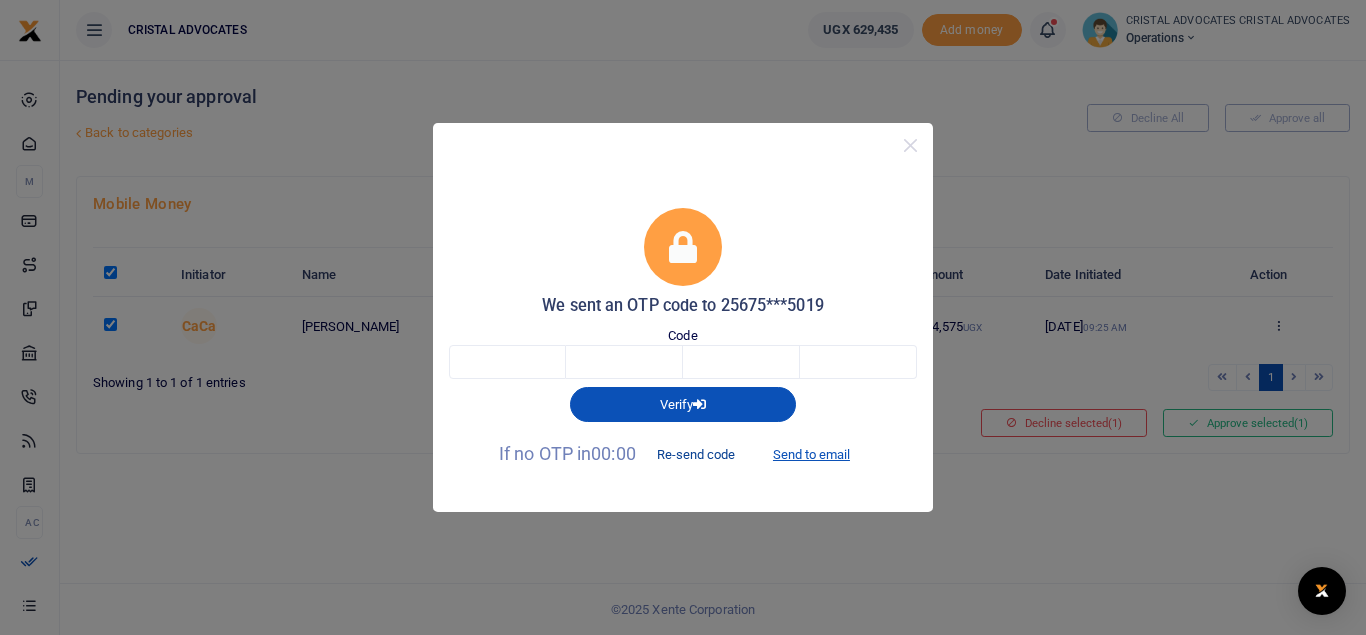 click on "Re-send code" at bounding box center (696, 455) 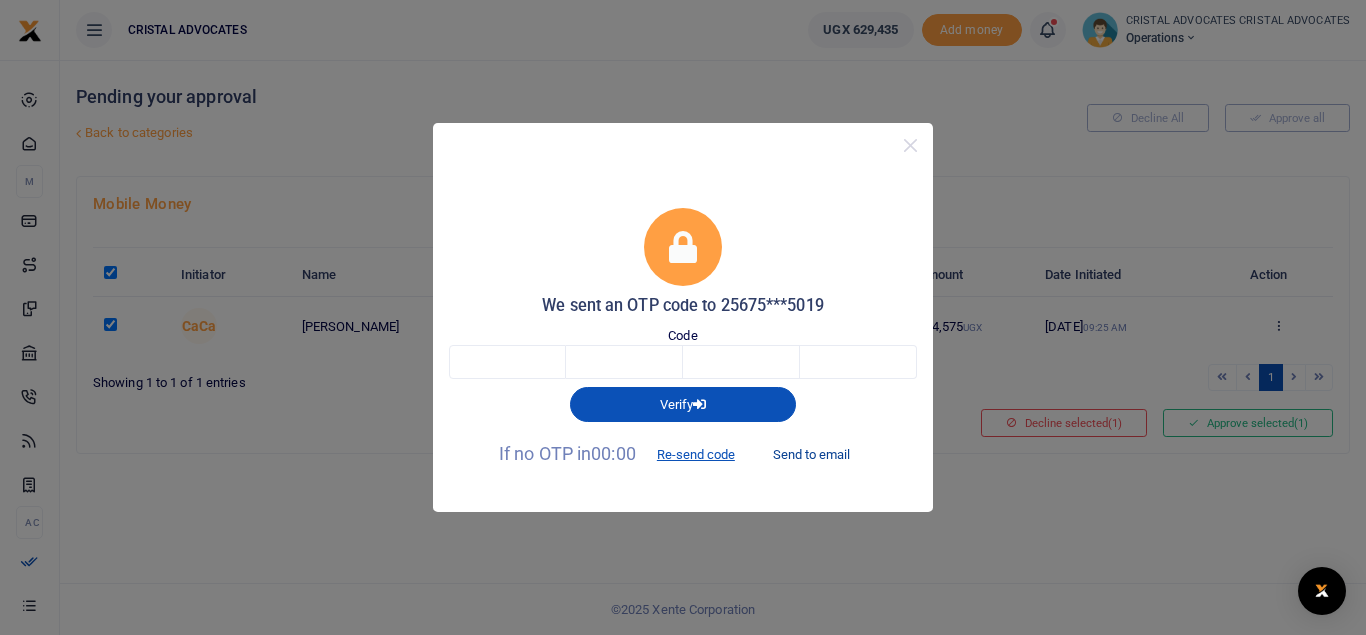 click on "Send to email" at bounding box center (811, 455) 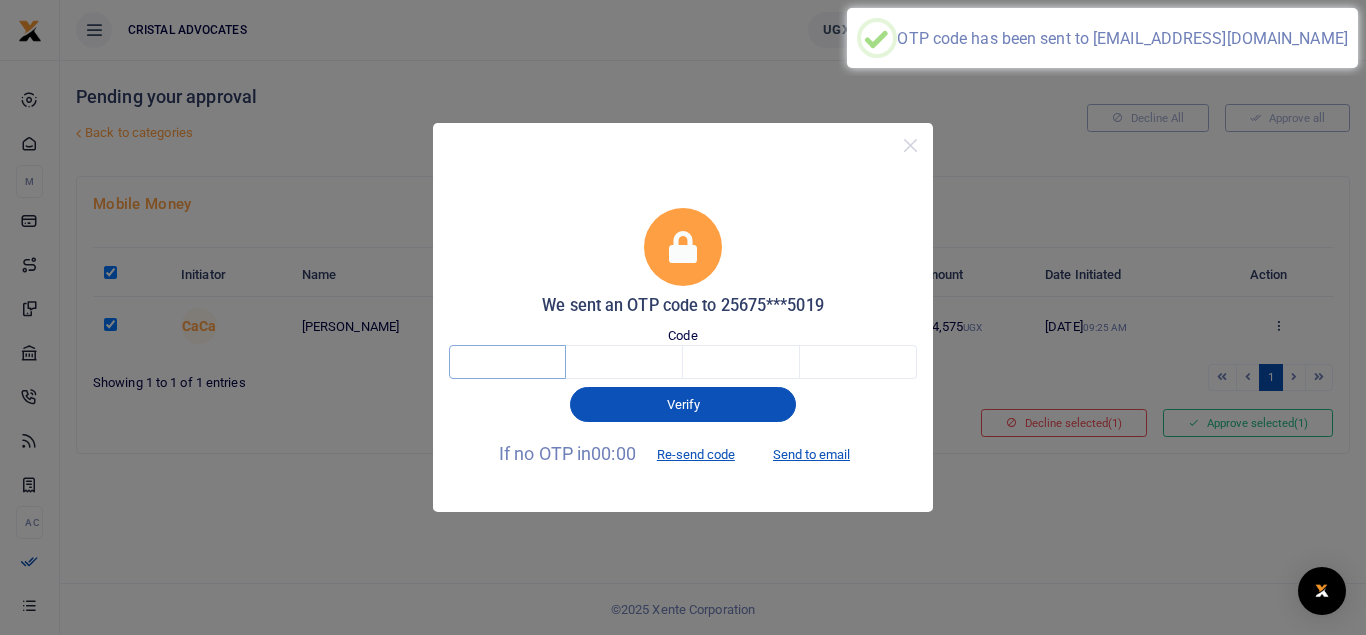 click at bounding box center (507, 362) 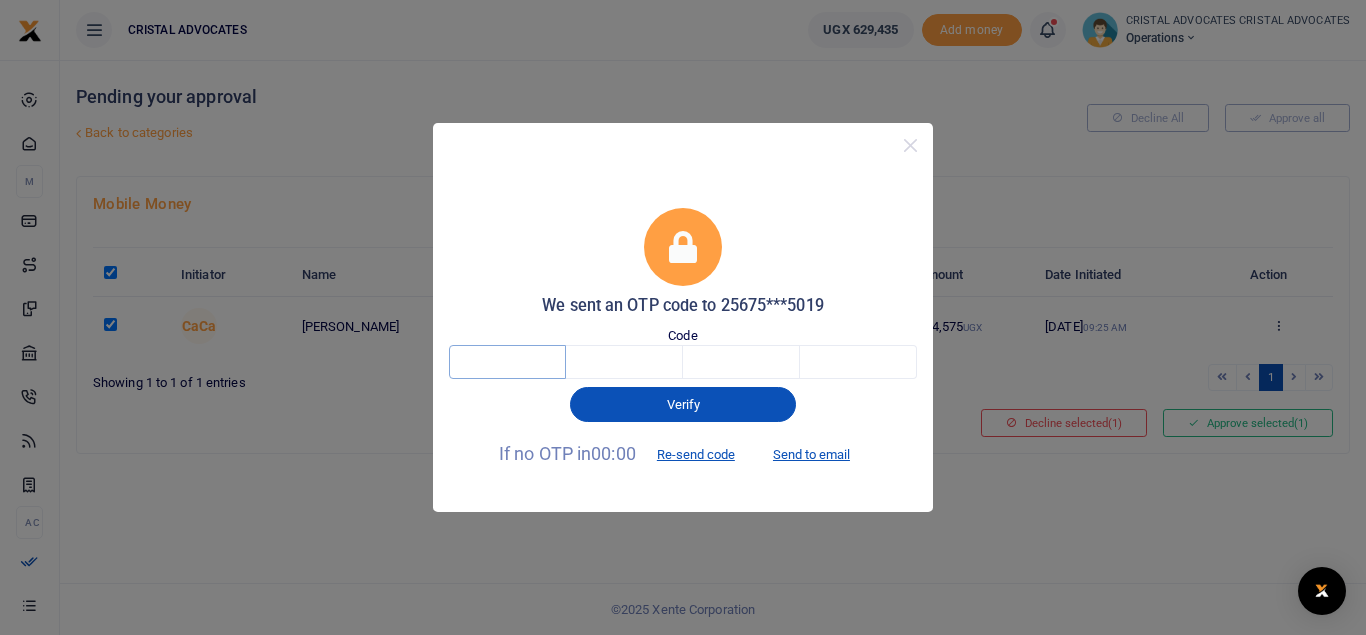 click at bounding box center [507, 362] 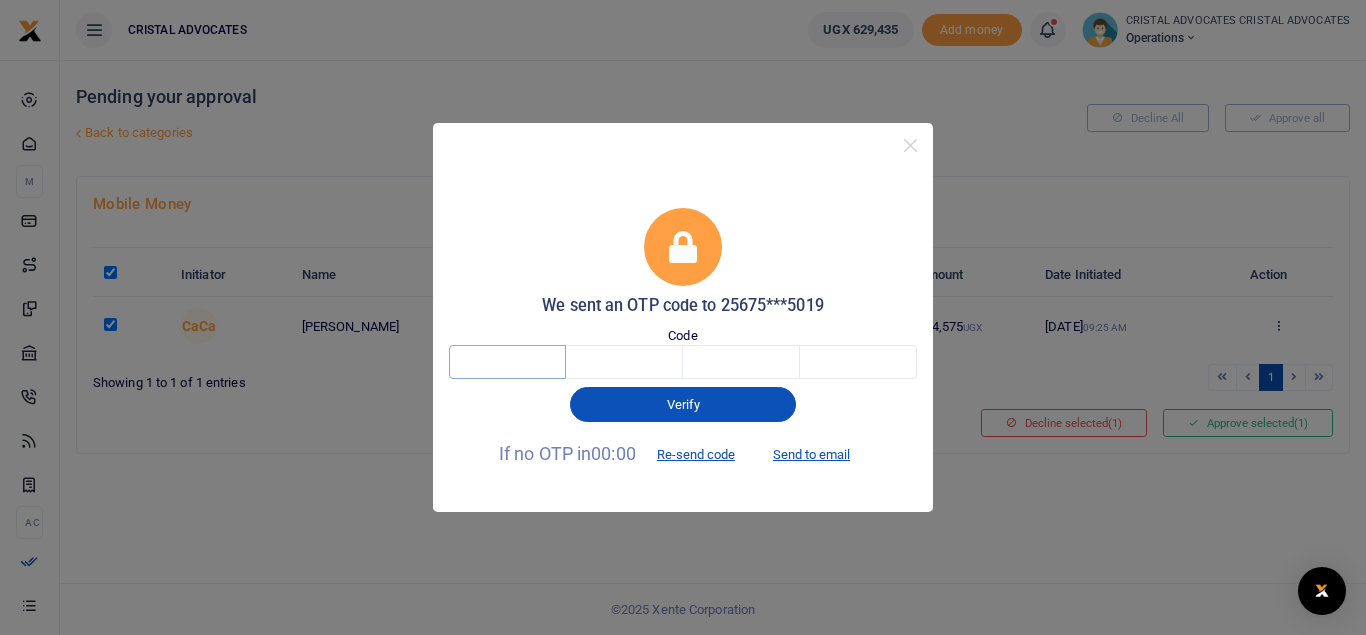 click at bounding box center (507, 362) 